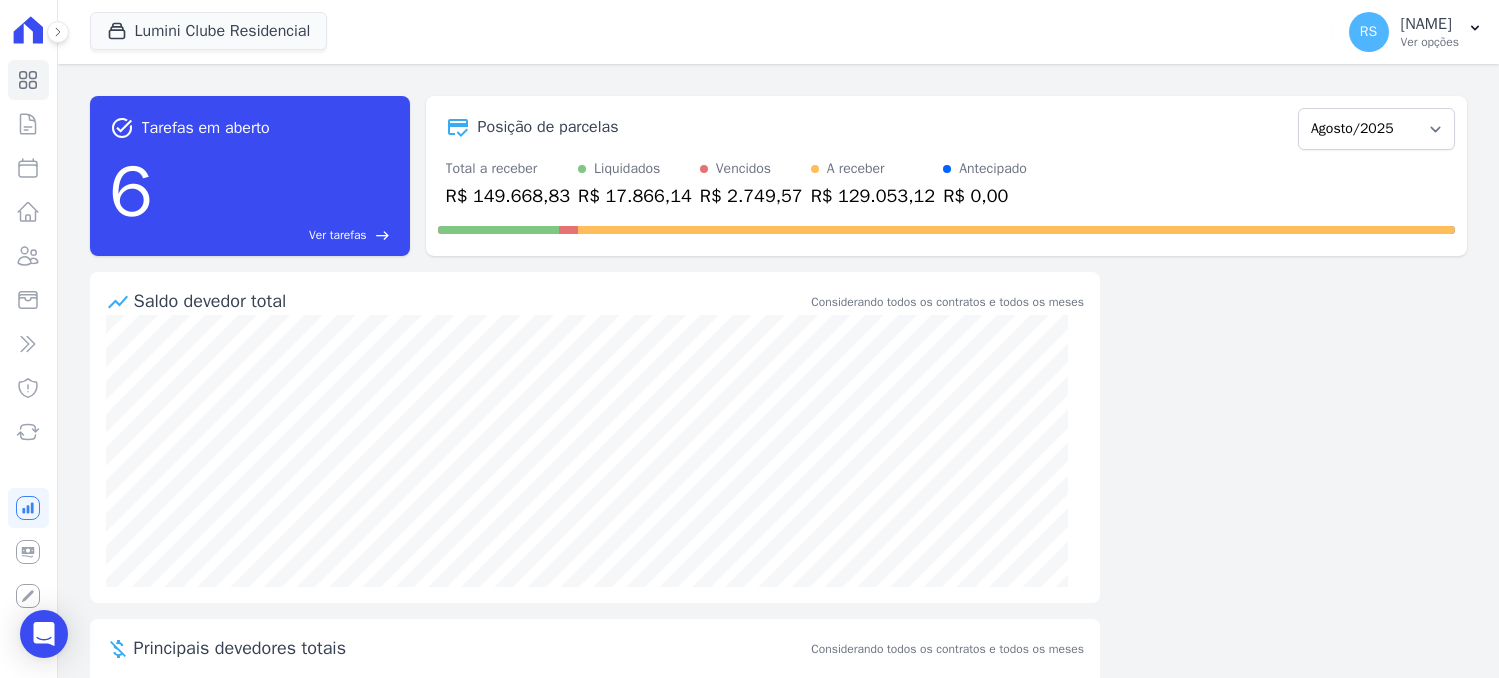 scroll, scrollTop: 0, scrollLeft: 0, axis: both 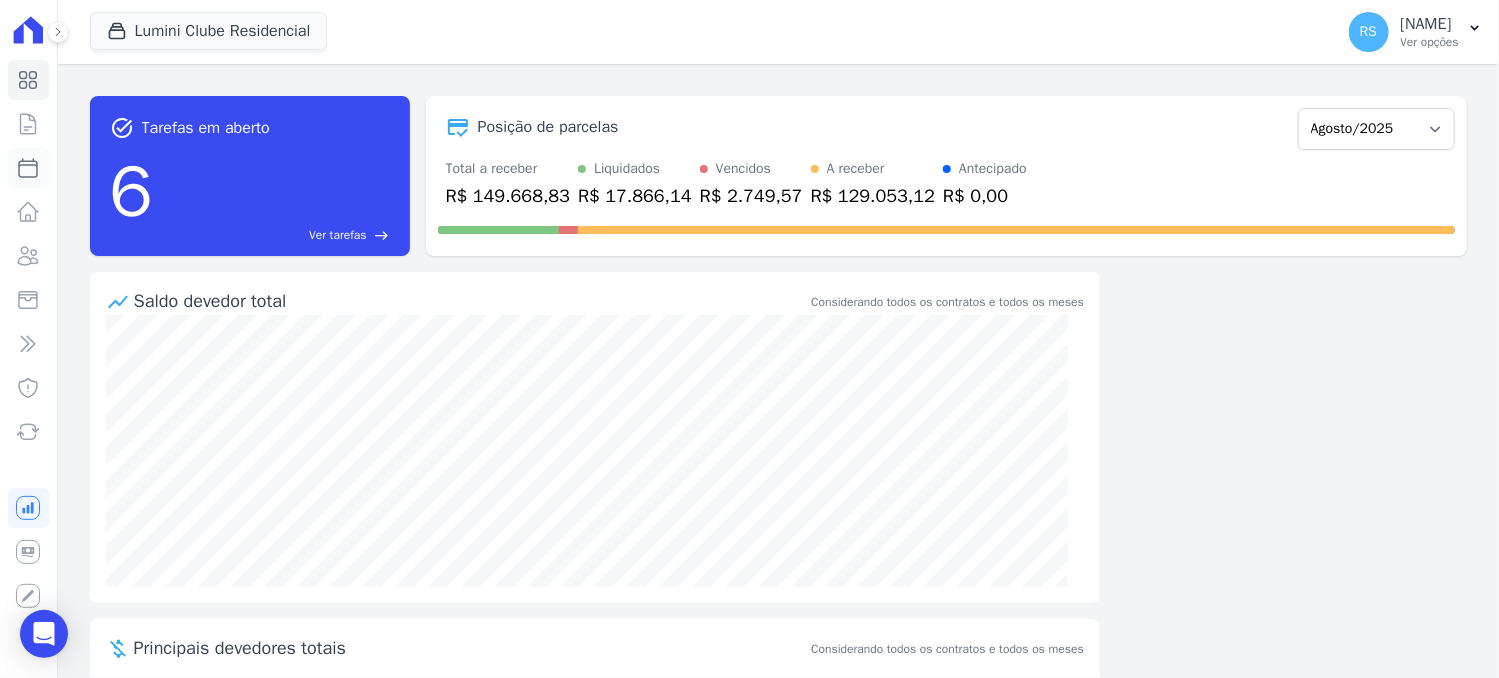 click 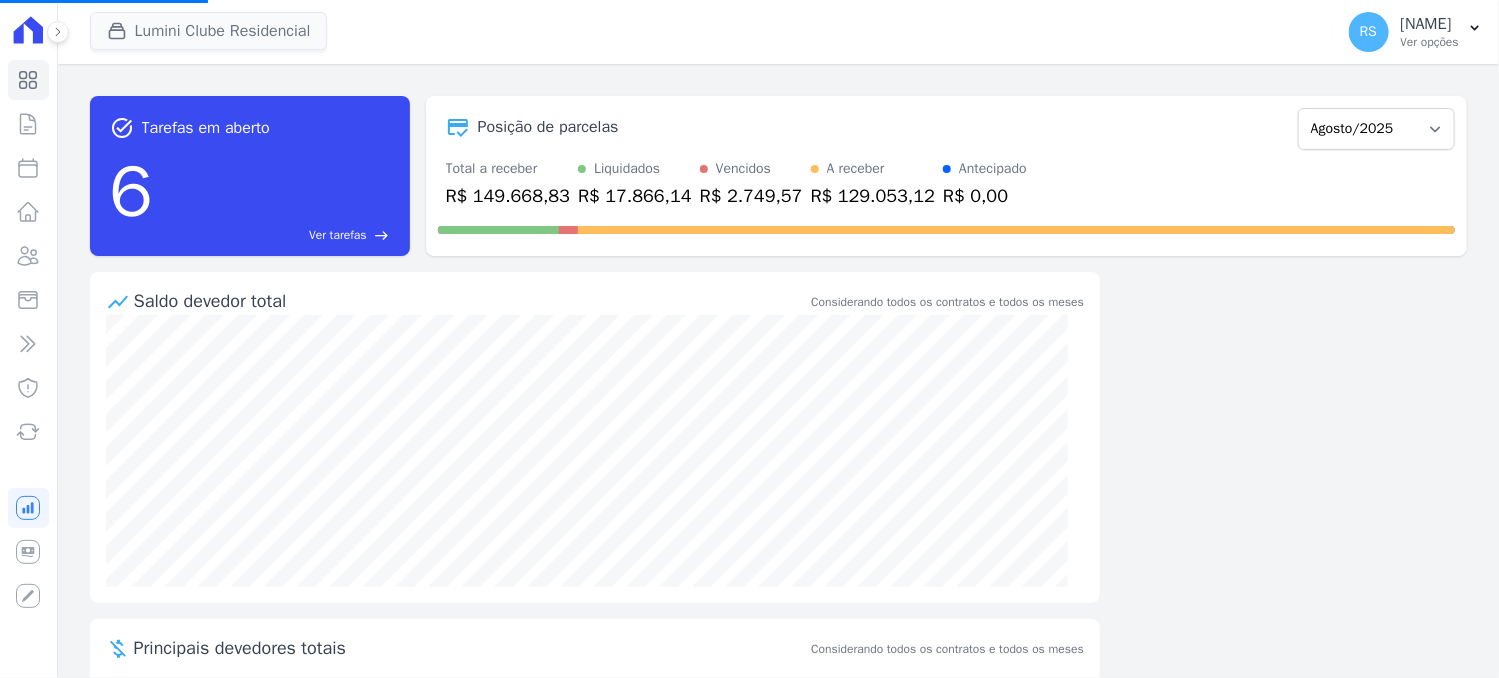 select 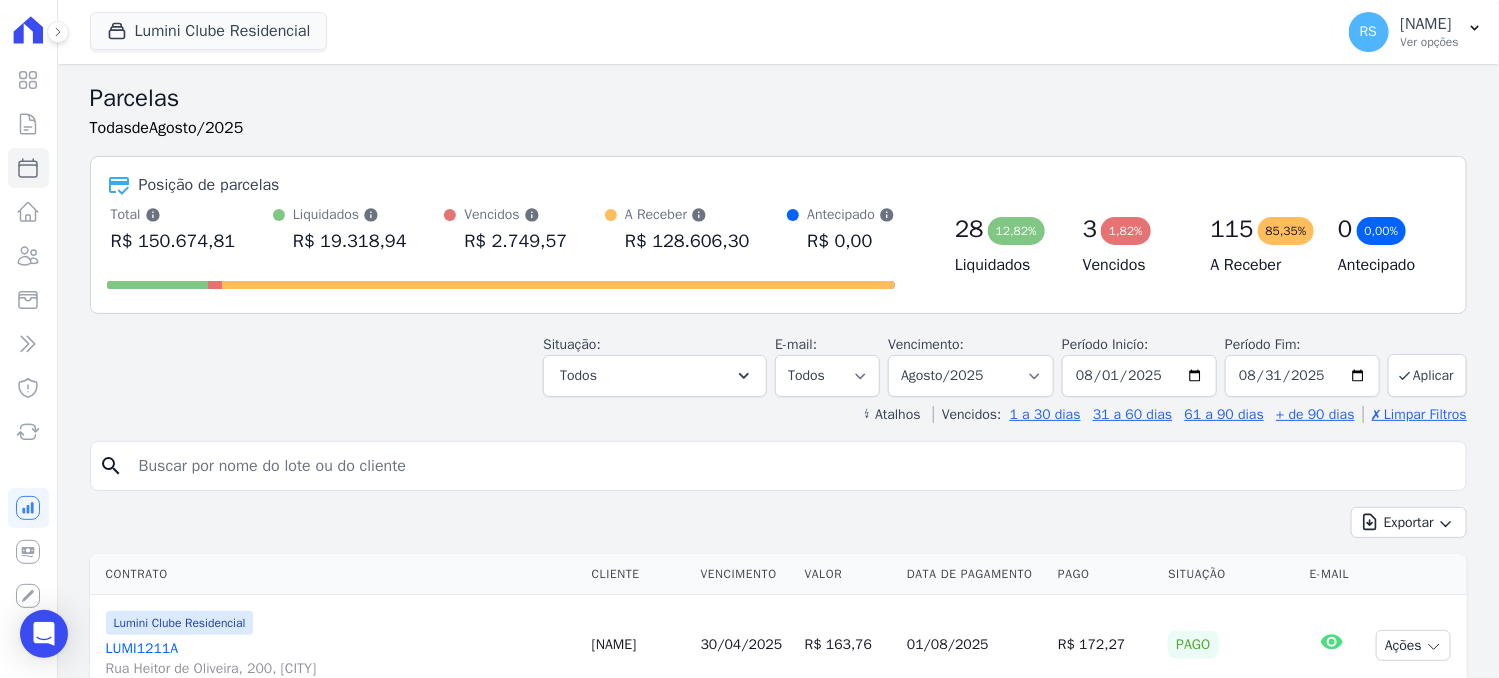 click at bounding box center (792, 466) 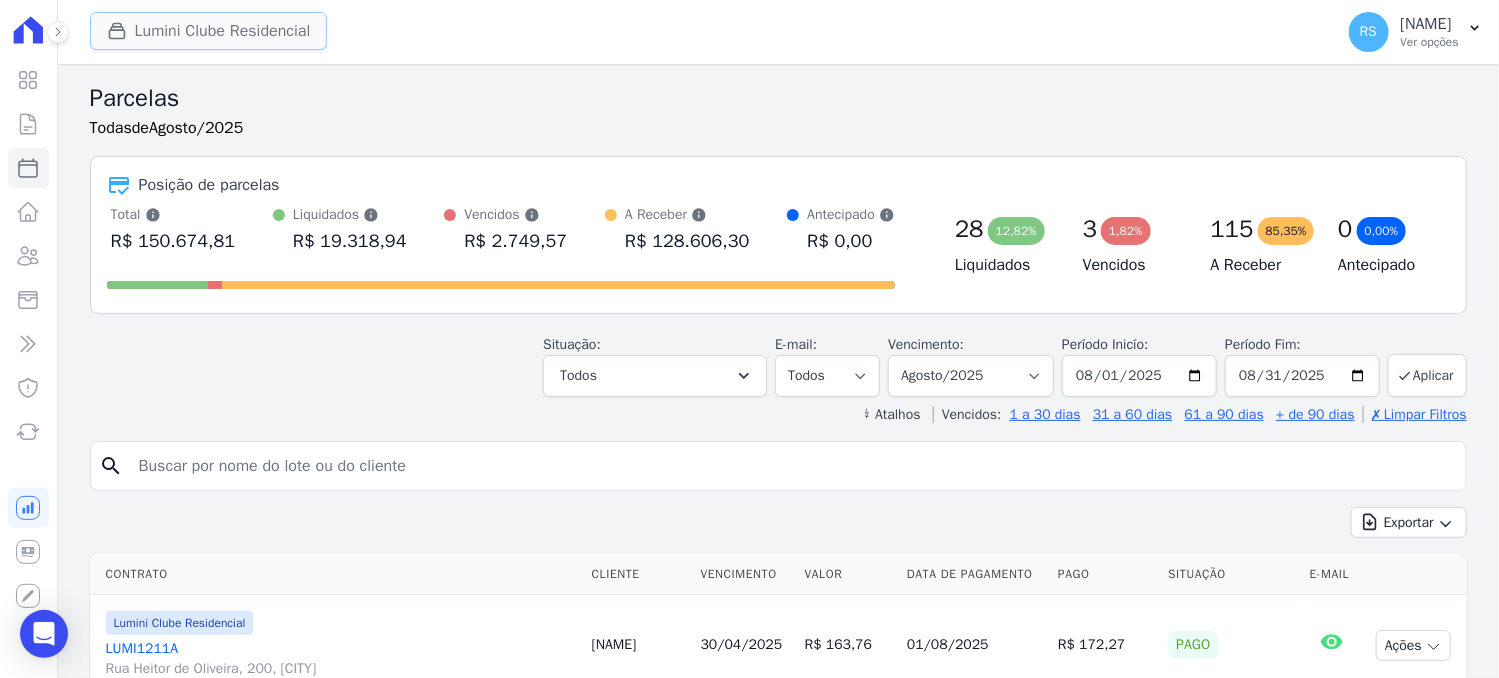click on "Lumini Clube Residencial" at bounding box center [209, 31] 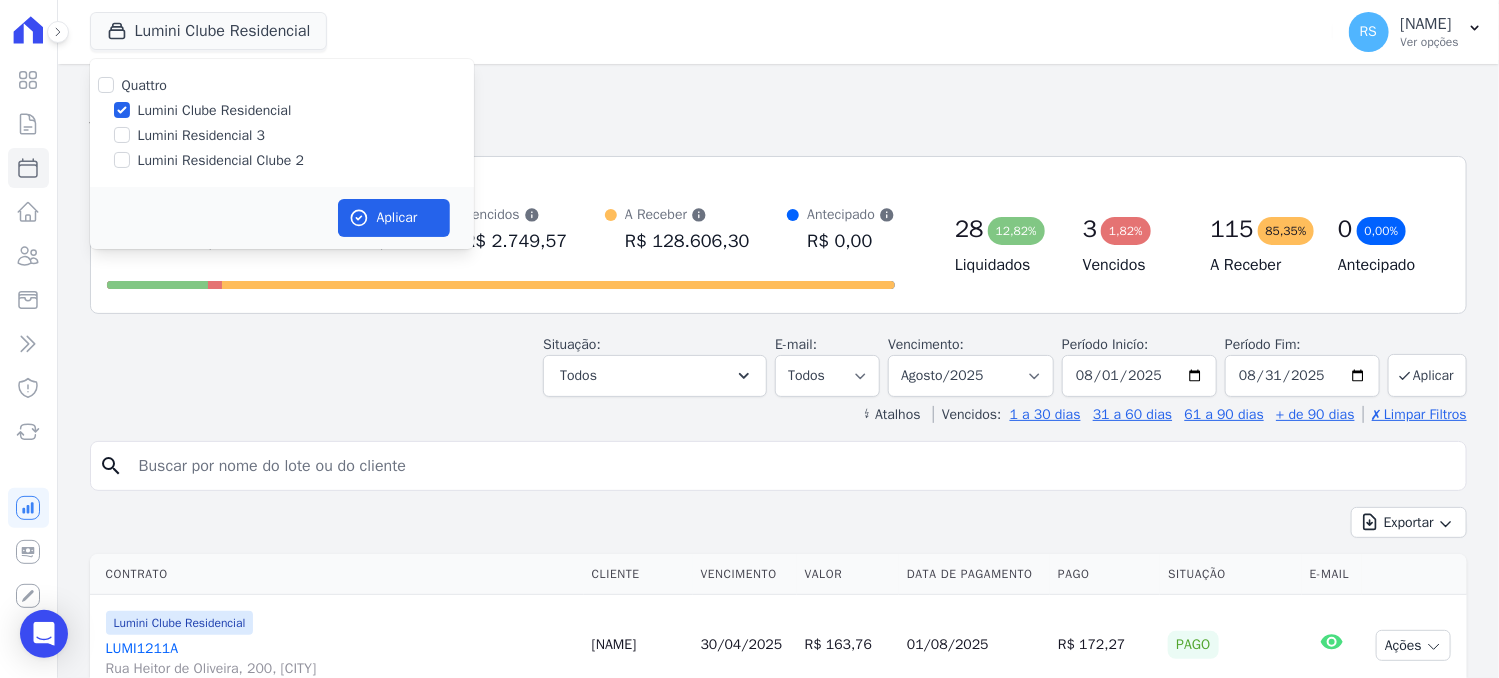 click on "Lumini Residencial Clube 2" at bounding box center [221, 160] 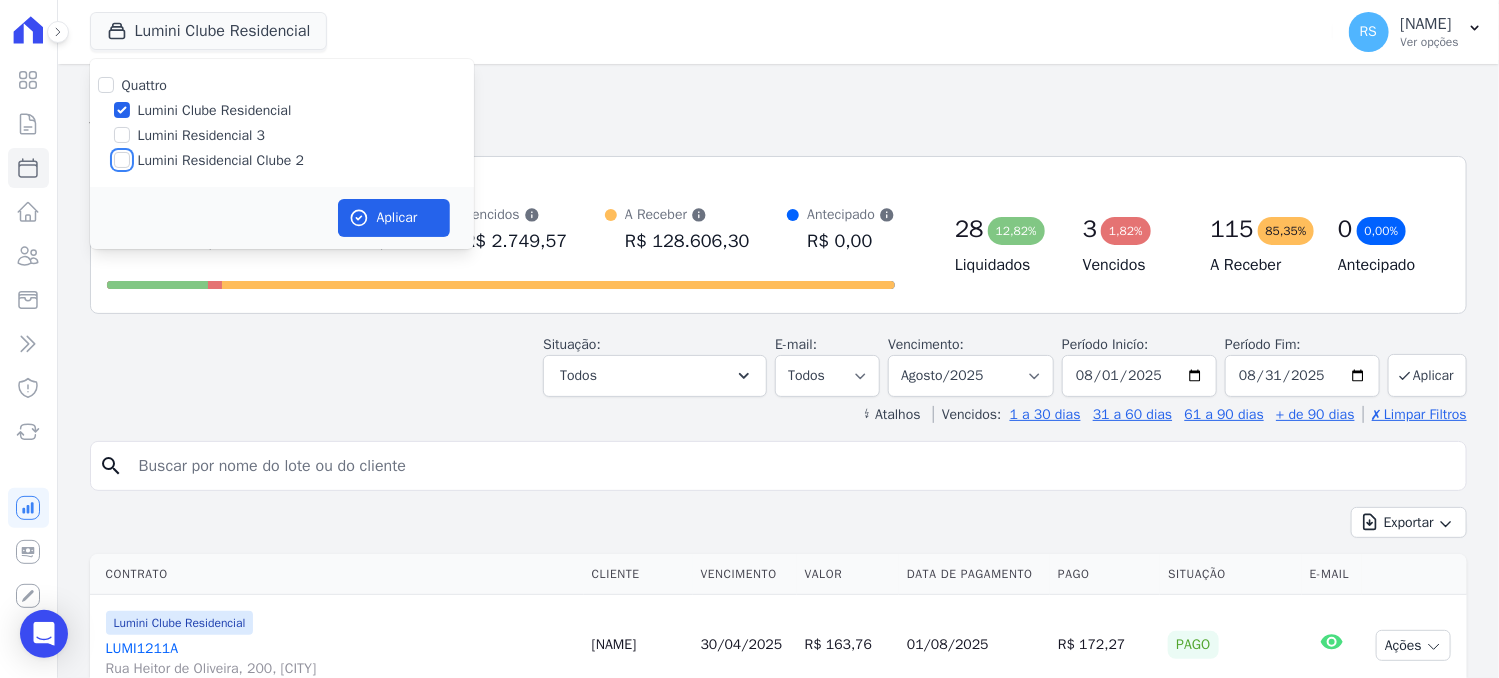 click on "Lumini Residencial Clube 2" at bounding box center (122, 160) 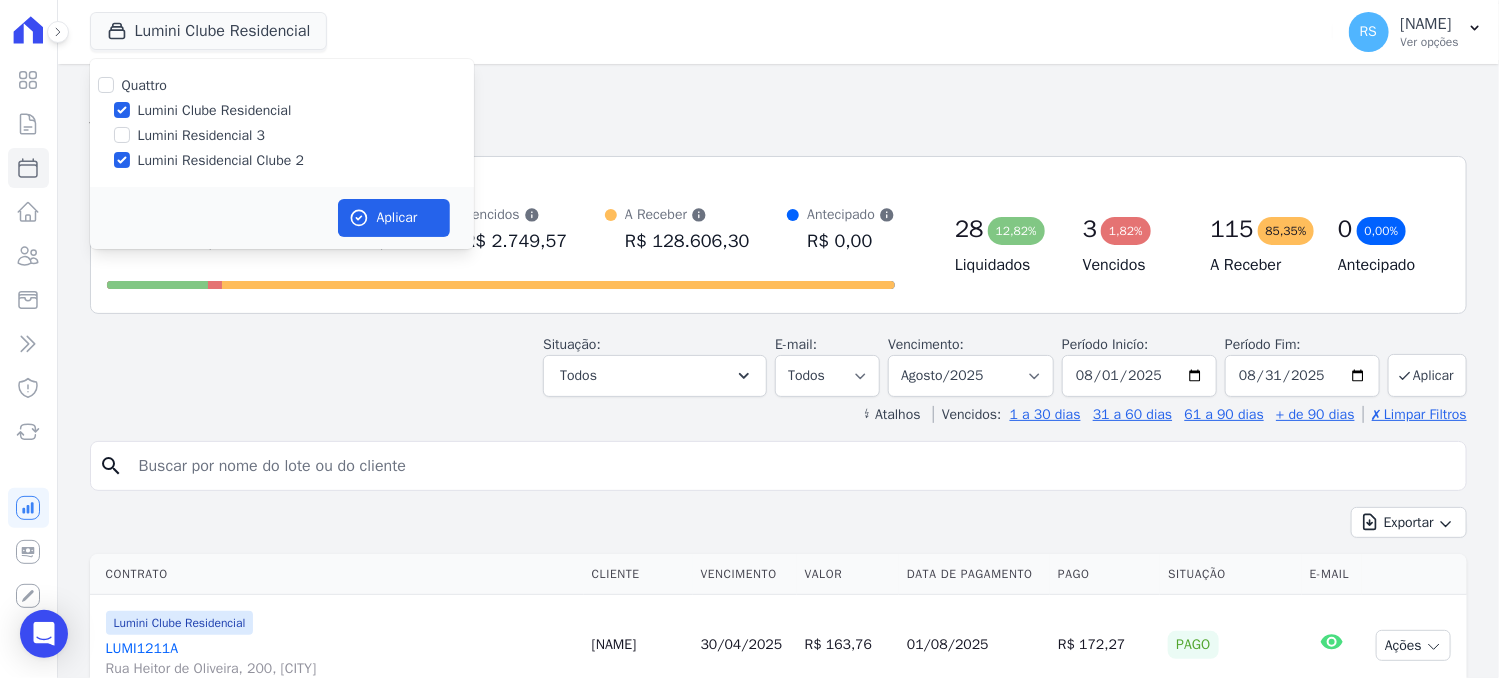 click on "Lumini Clube Residencial" at bounding box center (215, 110) 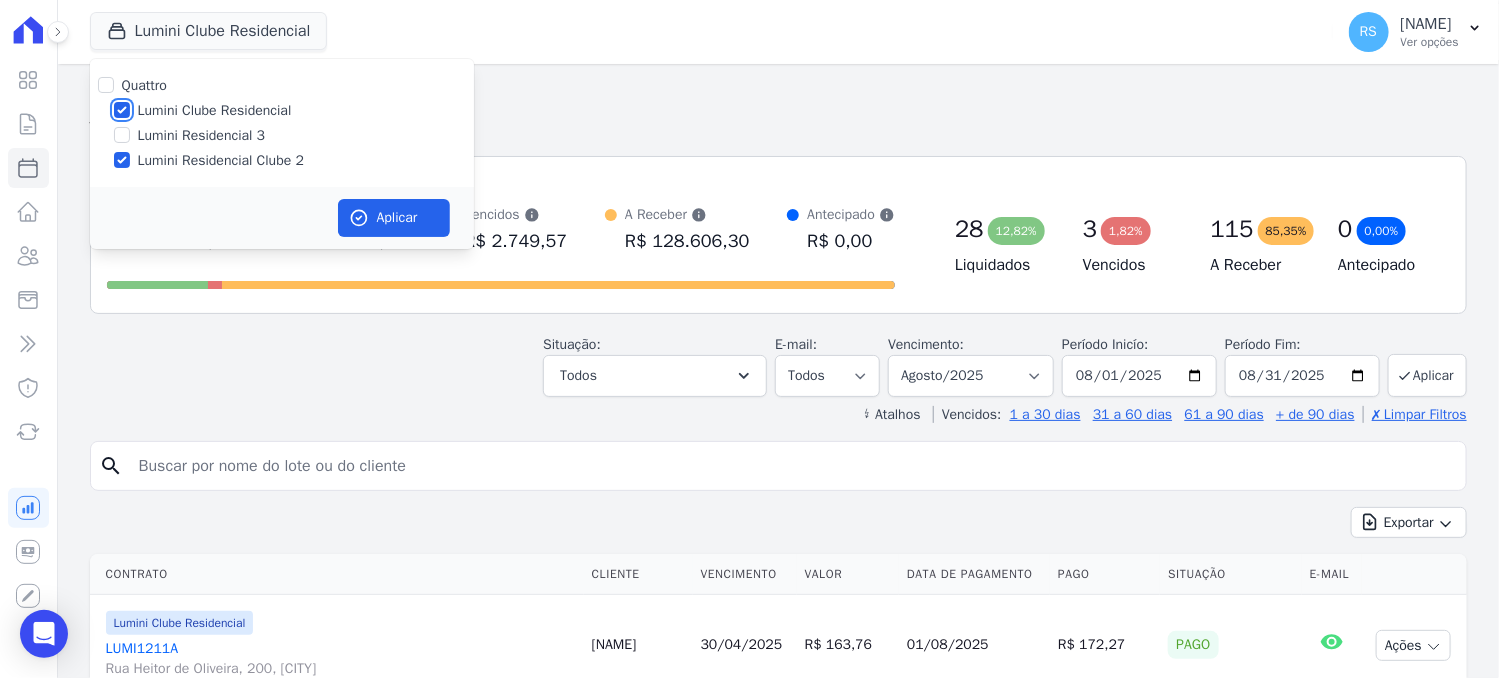 checkbox on "false" 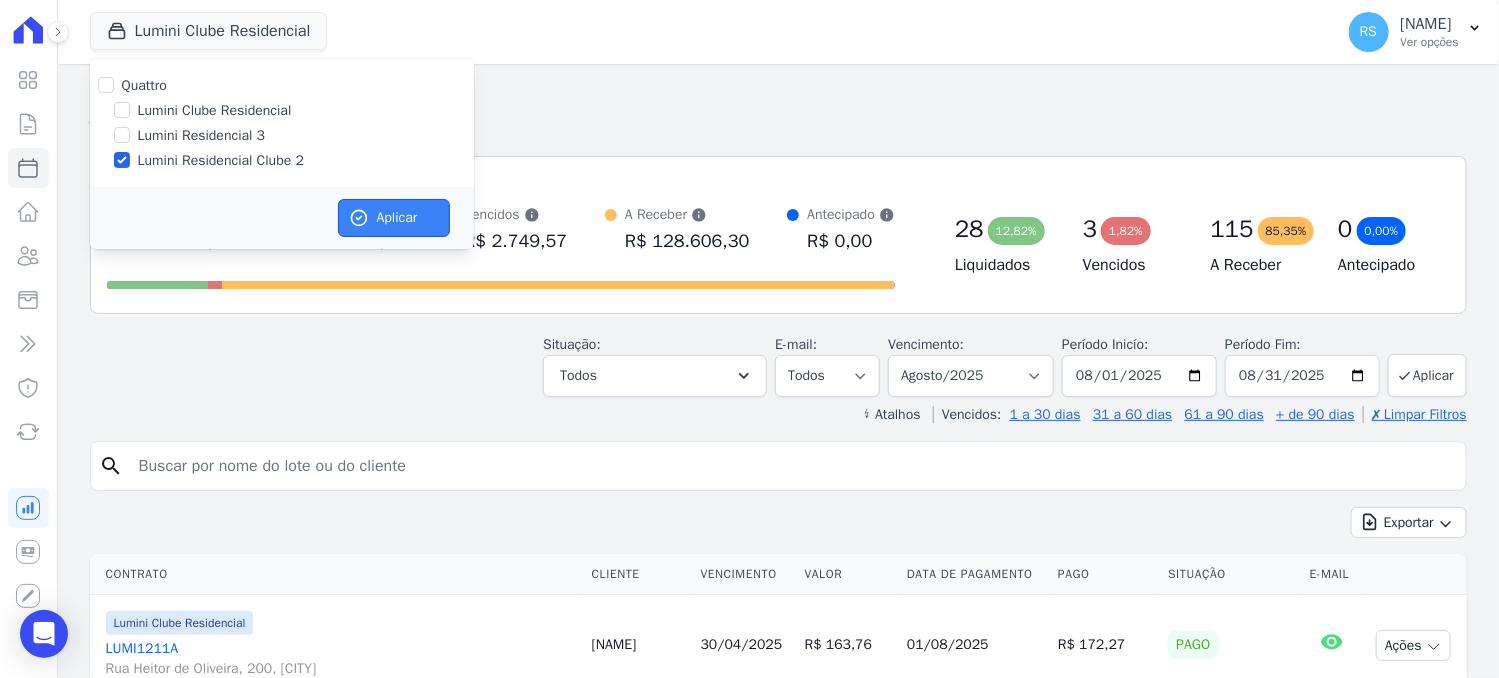click on "Aplicar" at bounding box center [394, 218] 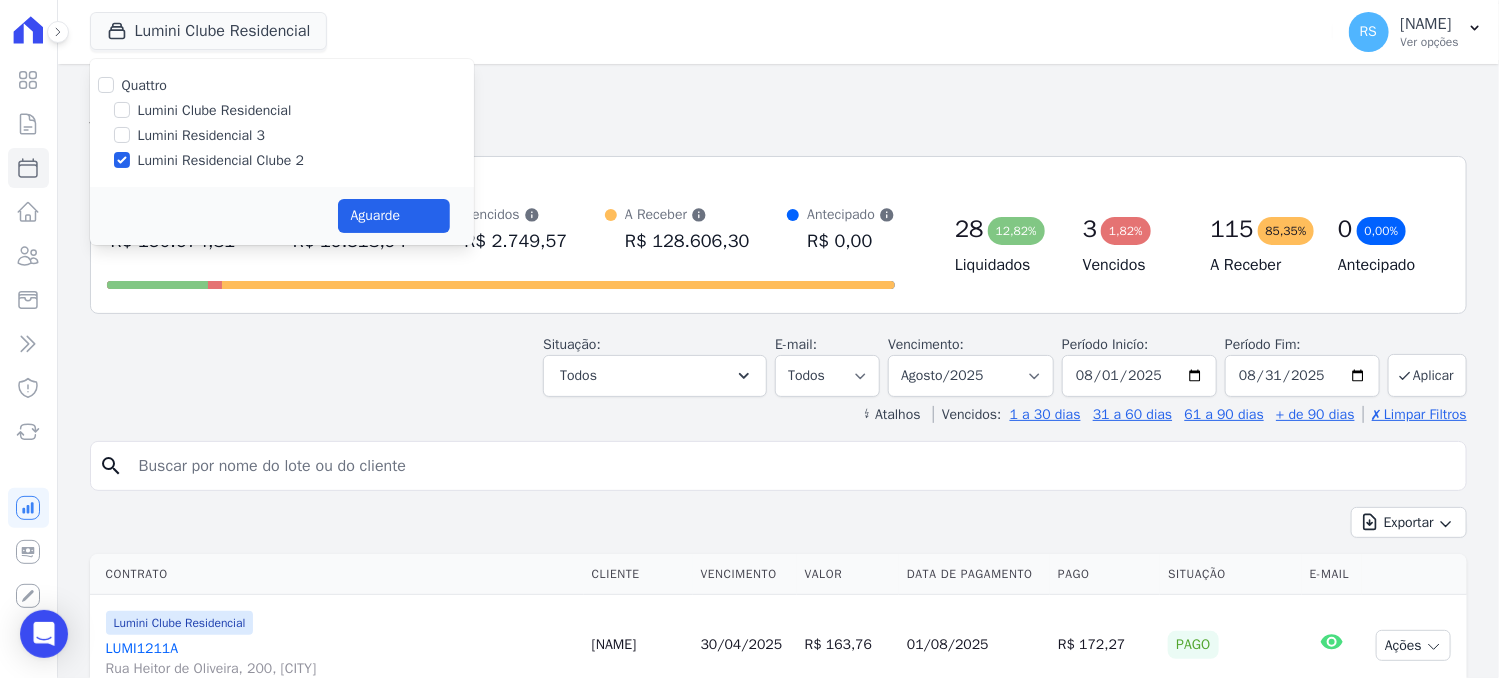 select 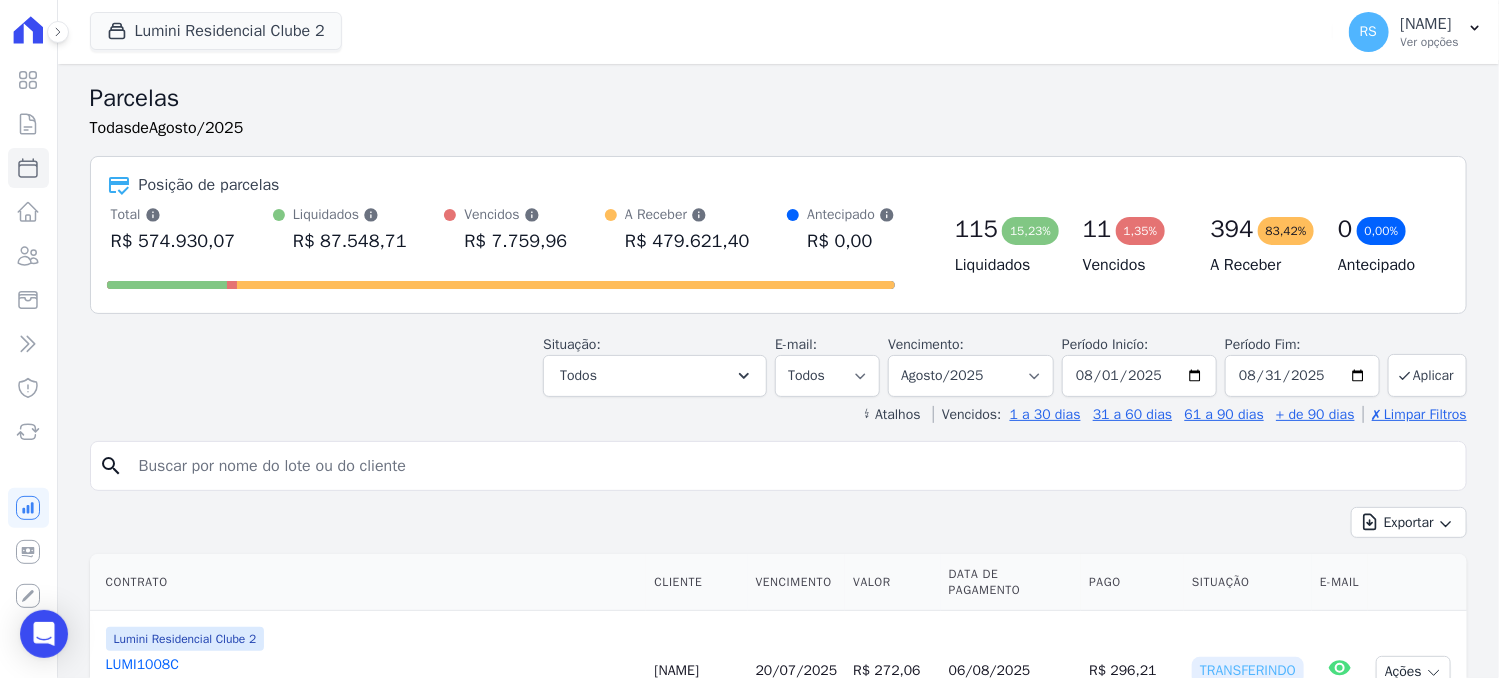 click at bounding box center (792, 466) 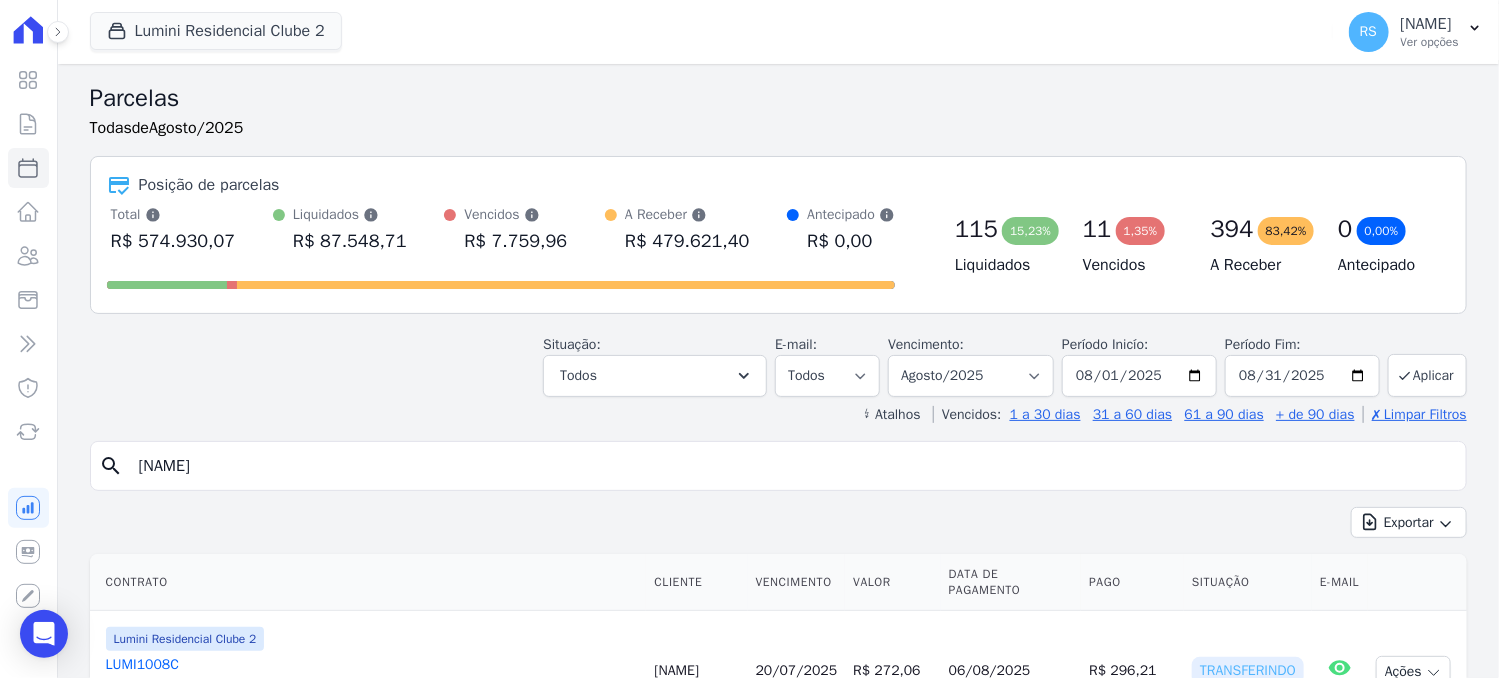 type on "[NAME]" 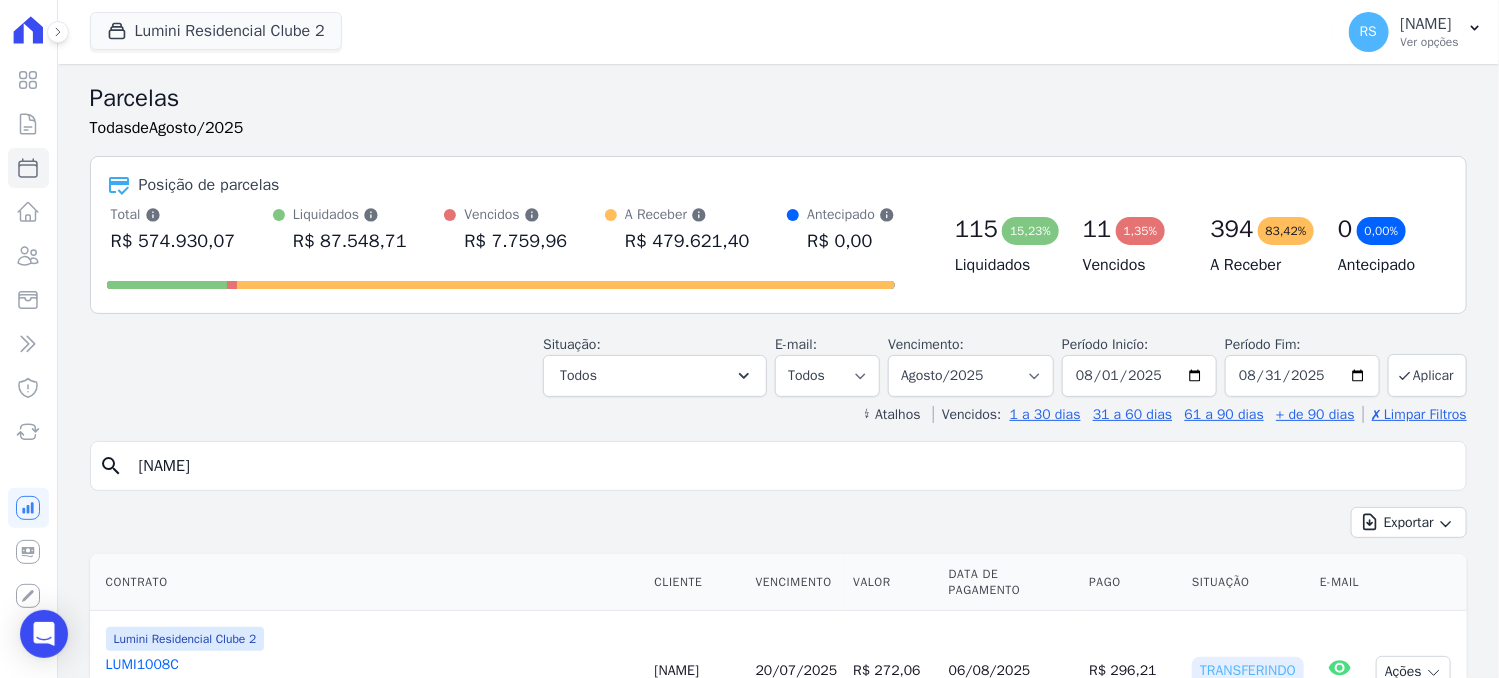select 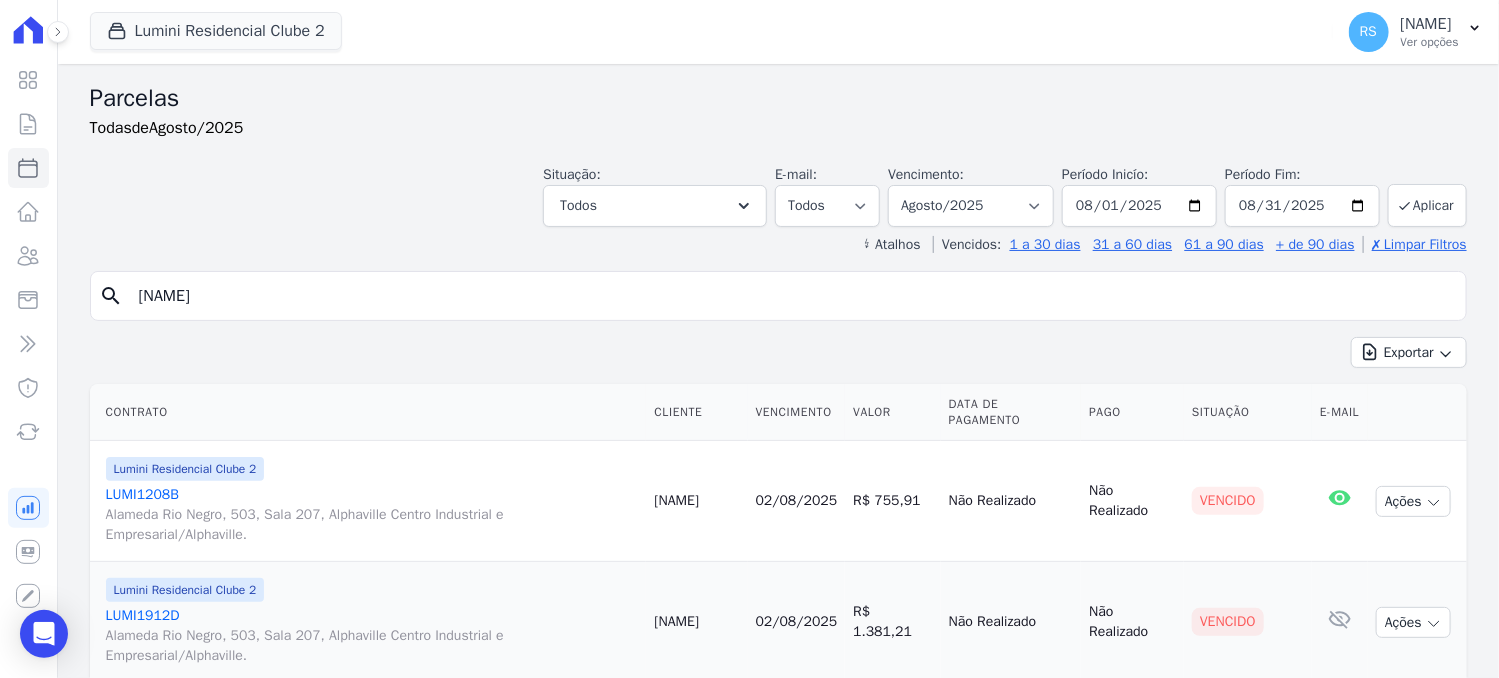 scroll, scrollTop: 222, scrollLeft: 0, axis: vertical 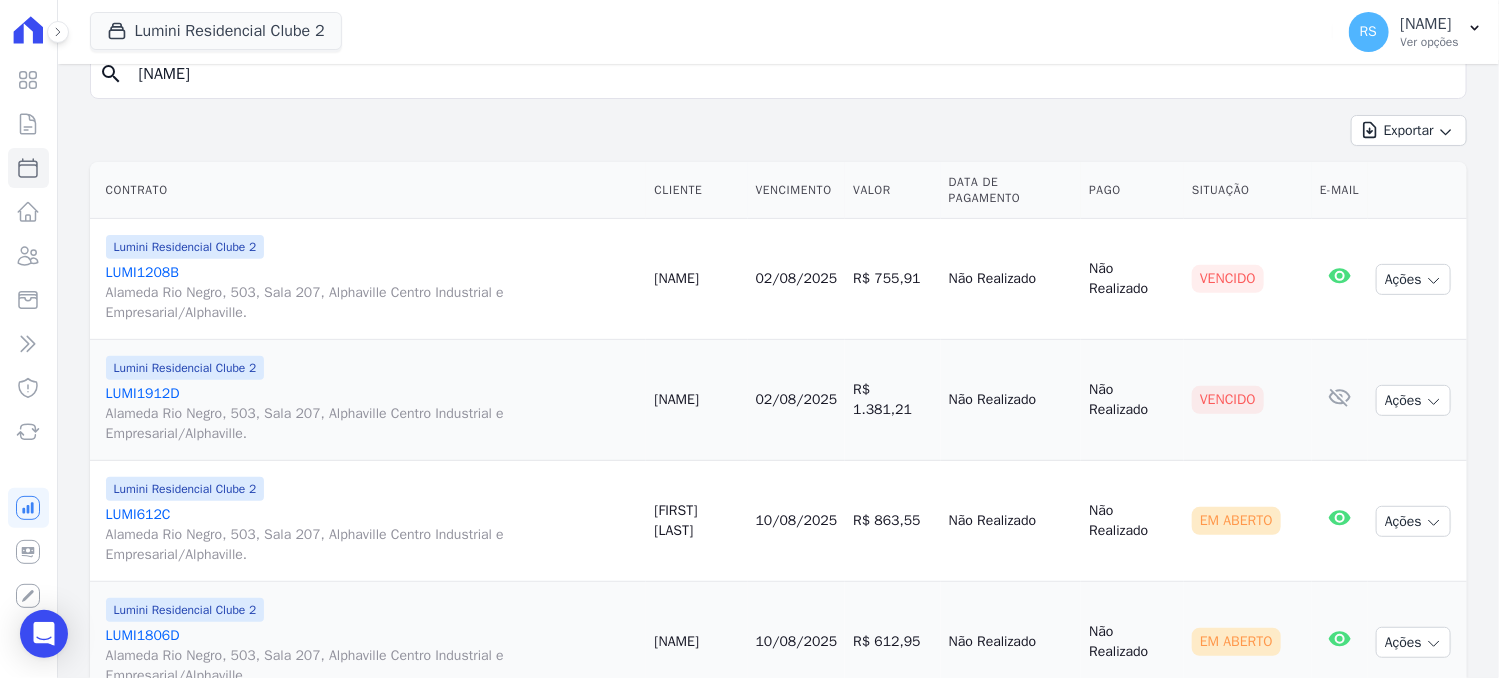 click on "LUMI1208B
Alameda Rio Negro, 503, Sala 207, Alphaville Centro Industrial e Empresarial/Alphaville." at bounding box center [372, 293] 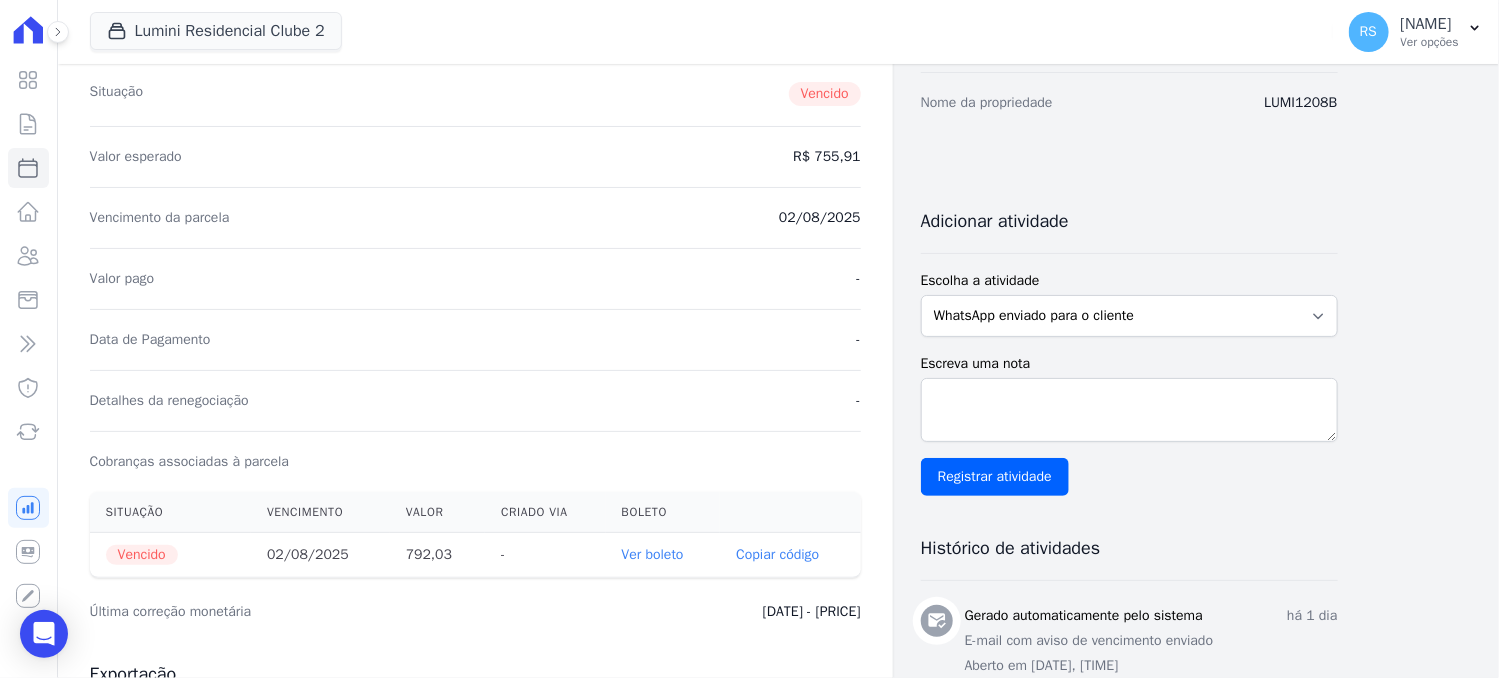 scroll, scrollTop: 25, scrollLeft: 0, axis: vertical 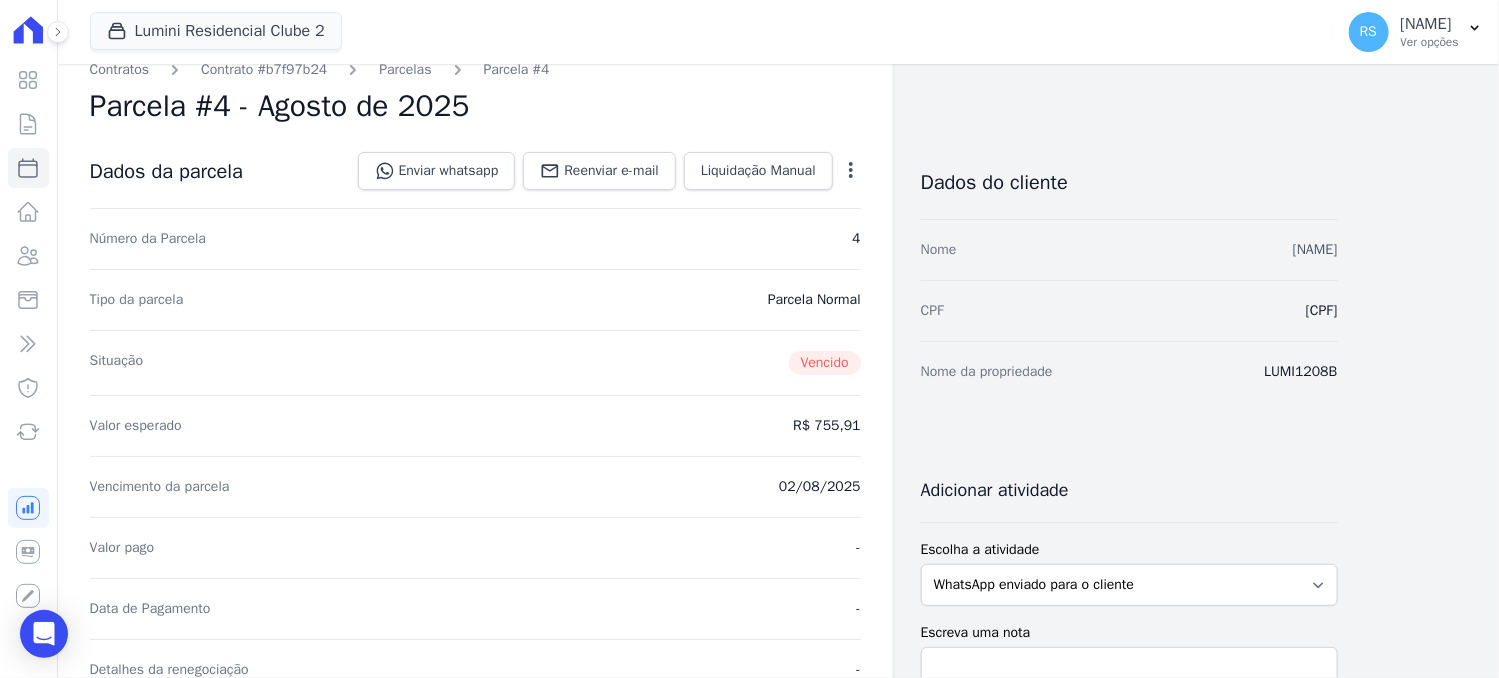 click on "[NAME]" at bounding box center (1315, 249) 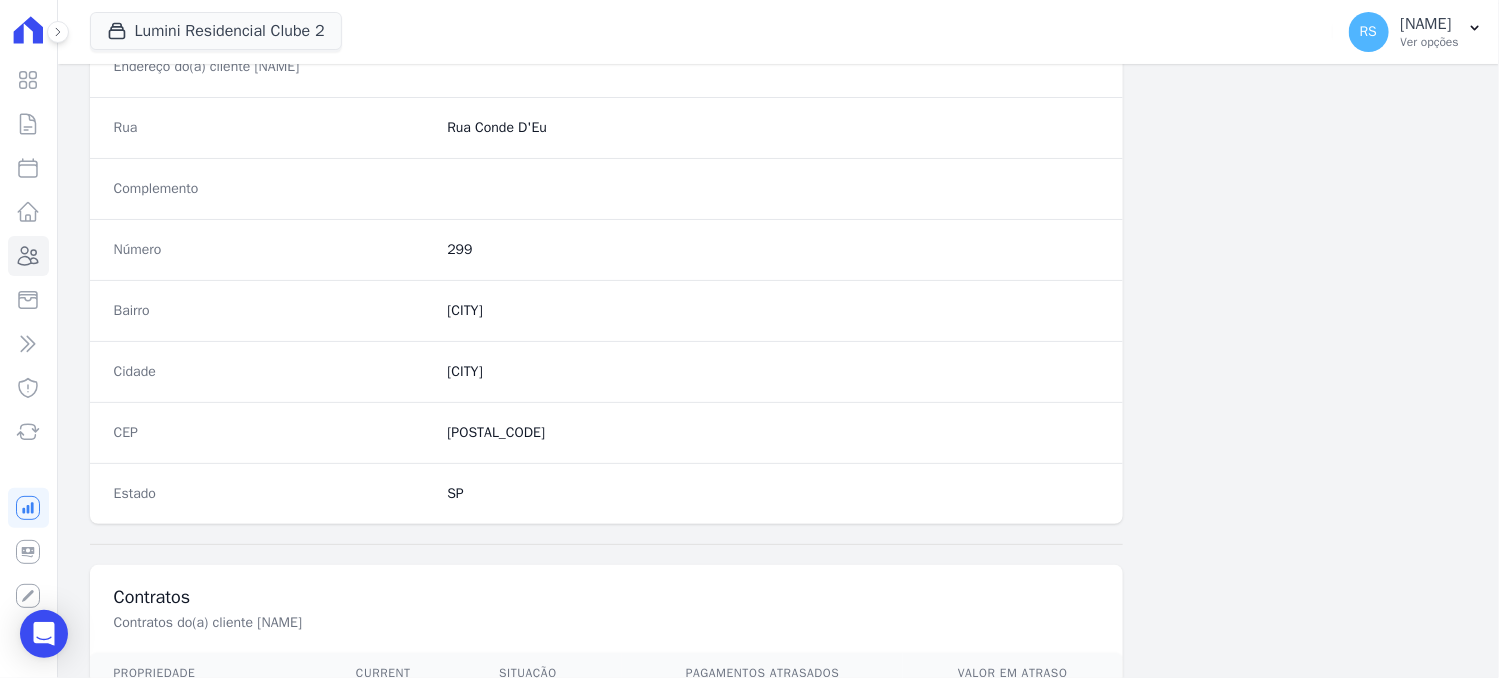 scroll, scrollTop: 1111, scrollLeft: 0, axis: vertical 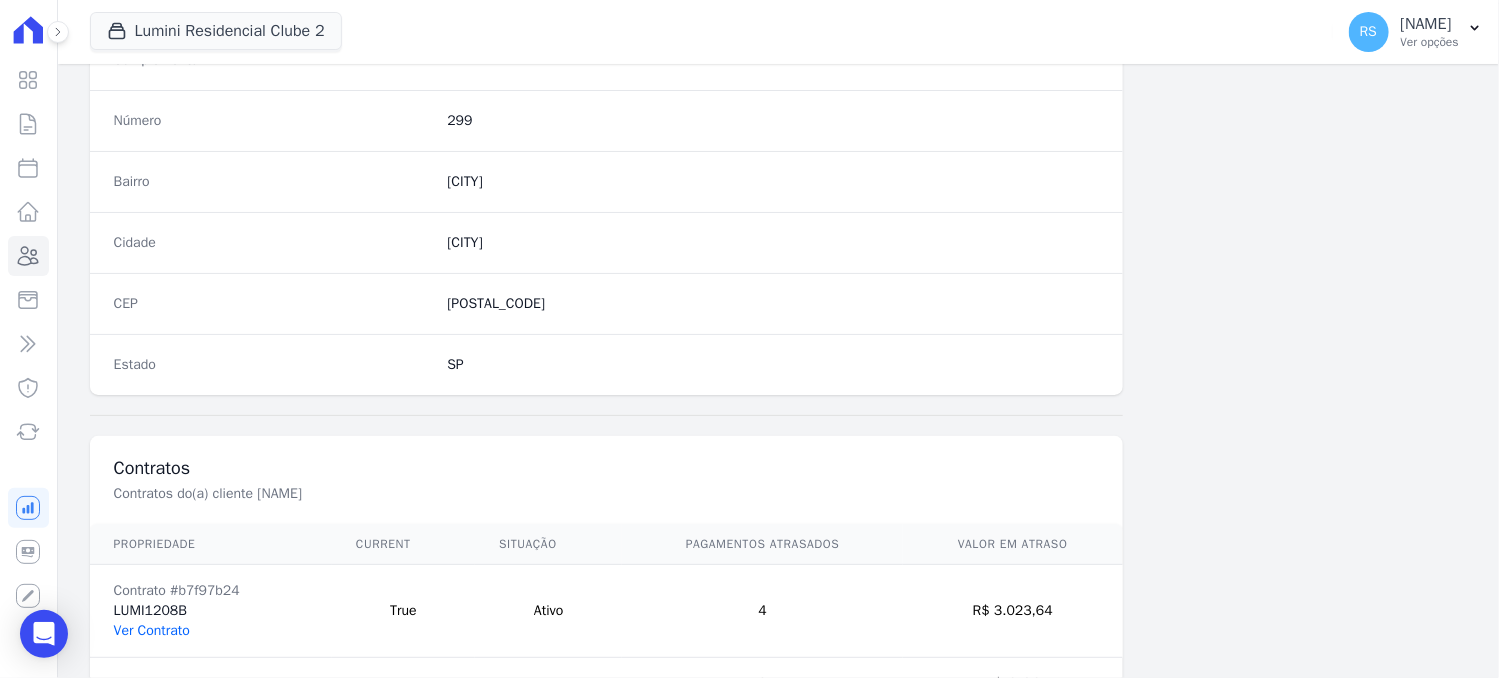click on "Ver Contrato" at bounding box center (152, 630) 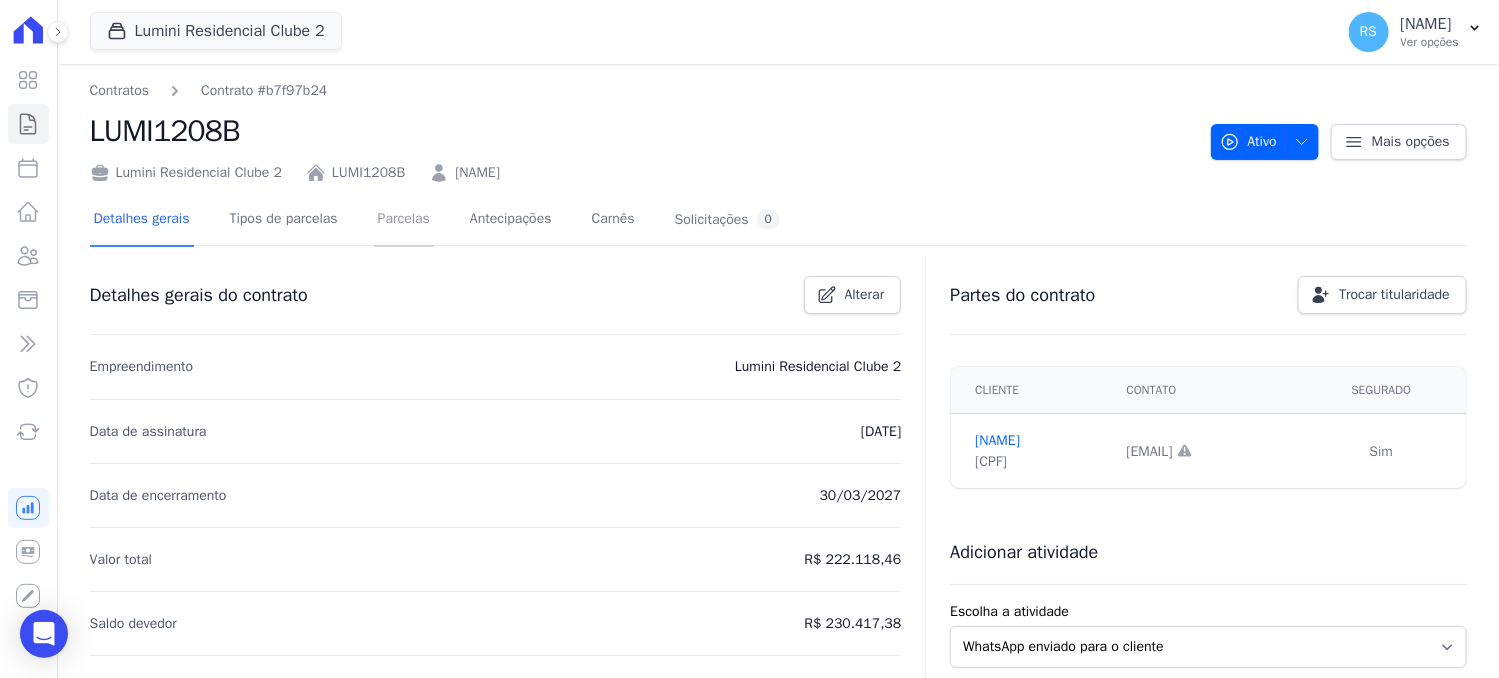 click on "Parcelas" at bounding box center [404, 220] 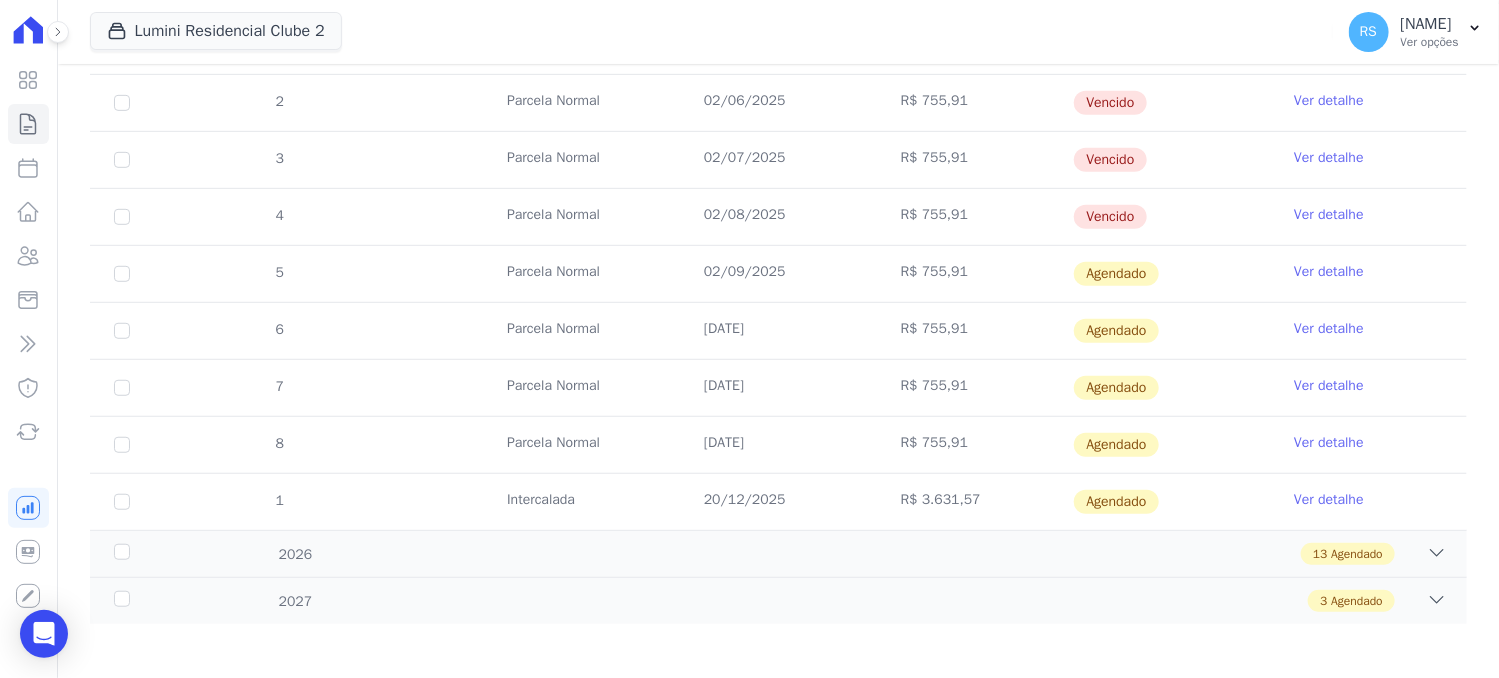 scroll, scrollTop: 466, scrollLeft: 0, axis: vertical 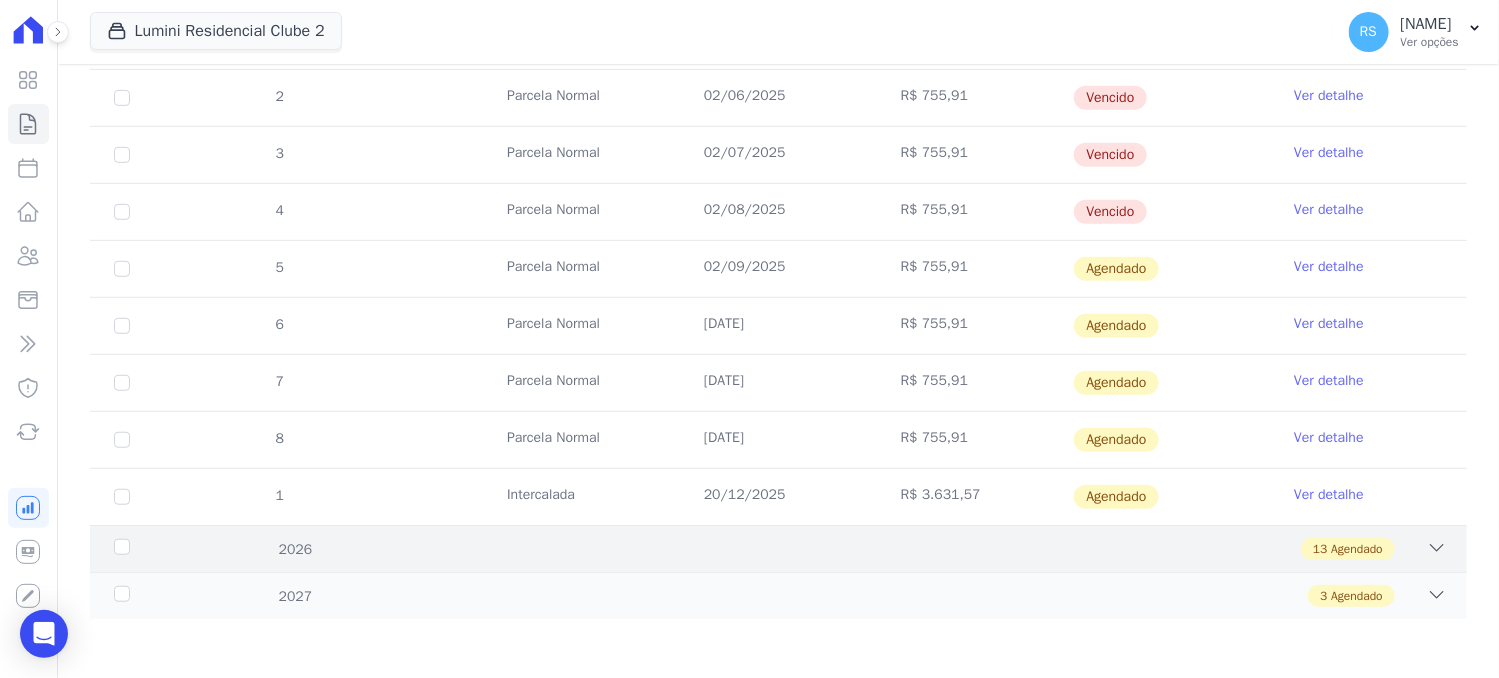 click on "Agendado" at bounding box center (1357, 549) 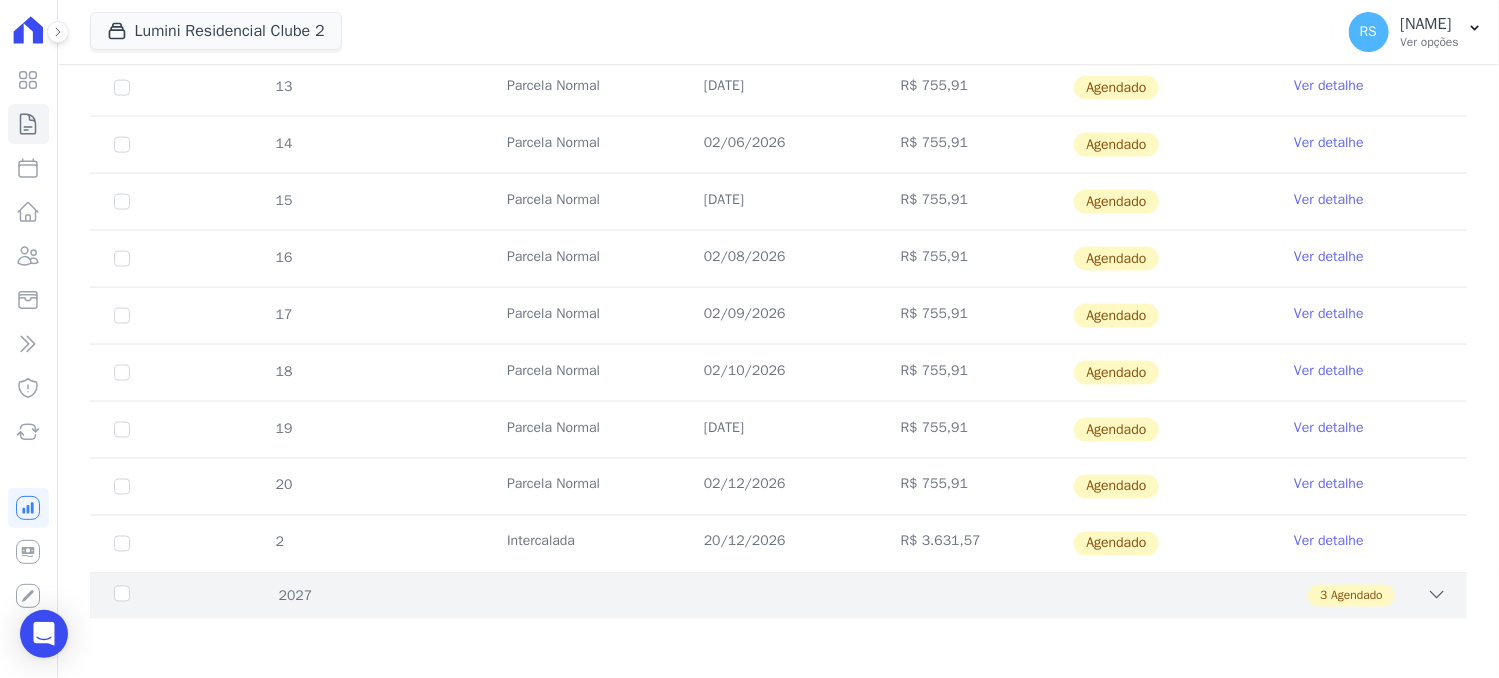 click on "3
Agendado" at bounding box center (1351, 596) 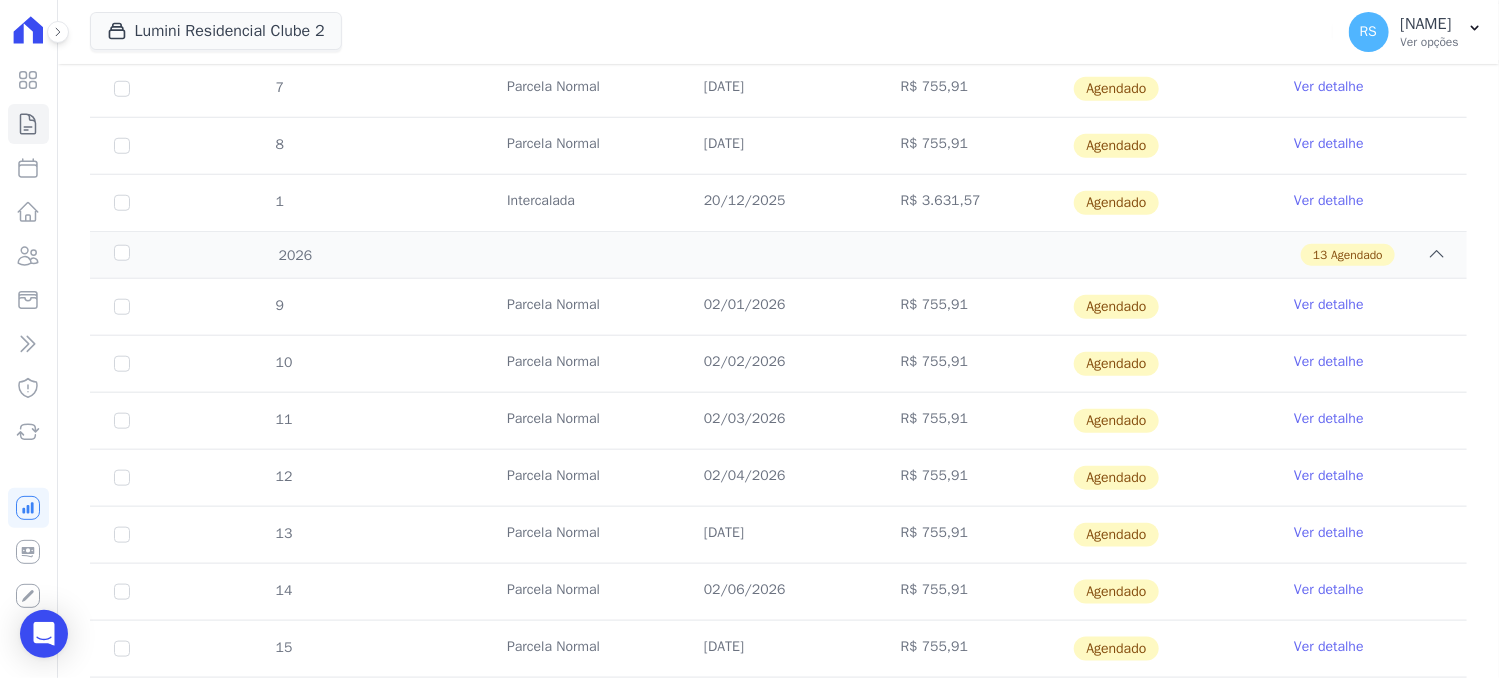 scroll, scrollTop: 0, scrollLeft: 0, axis: both 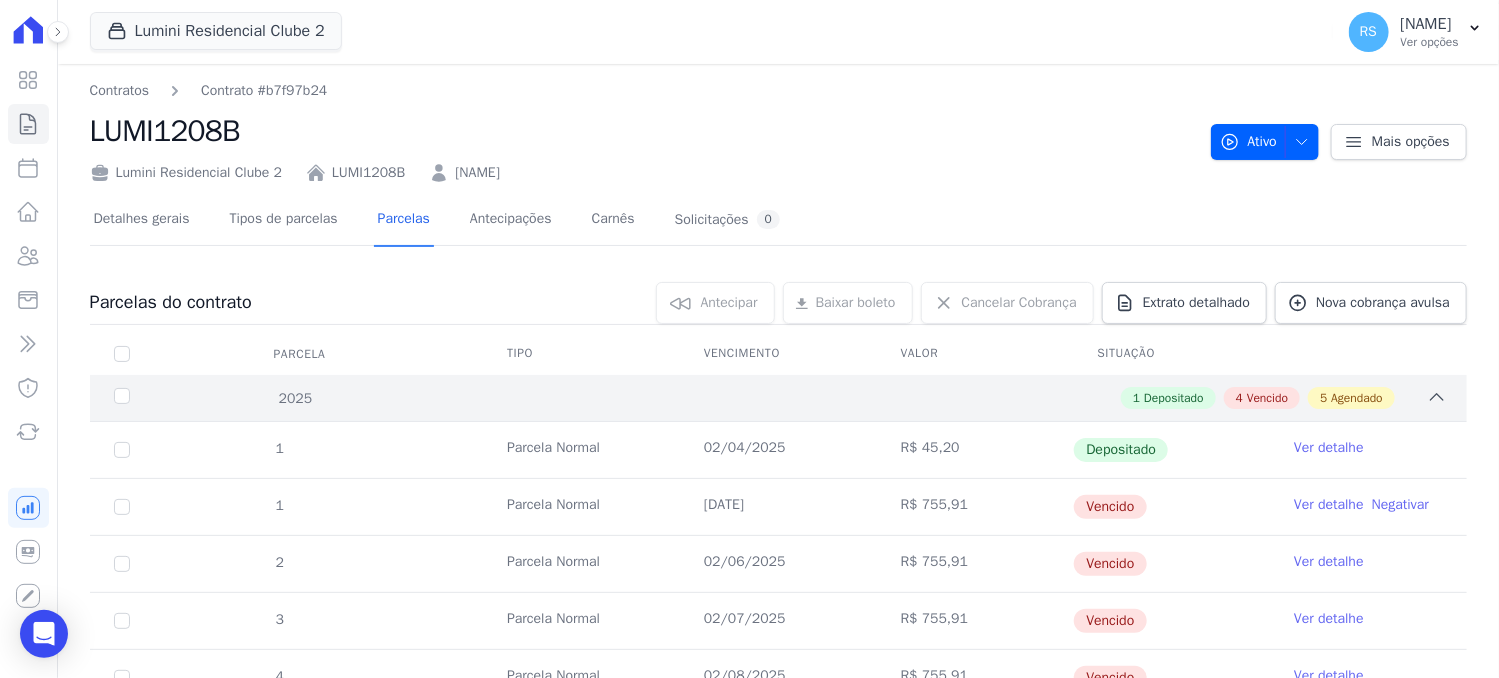 click 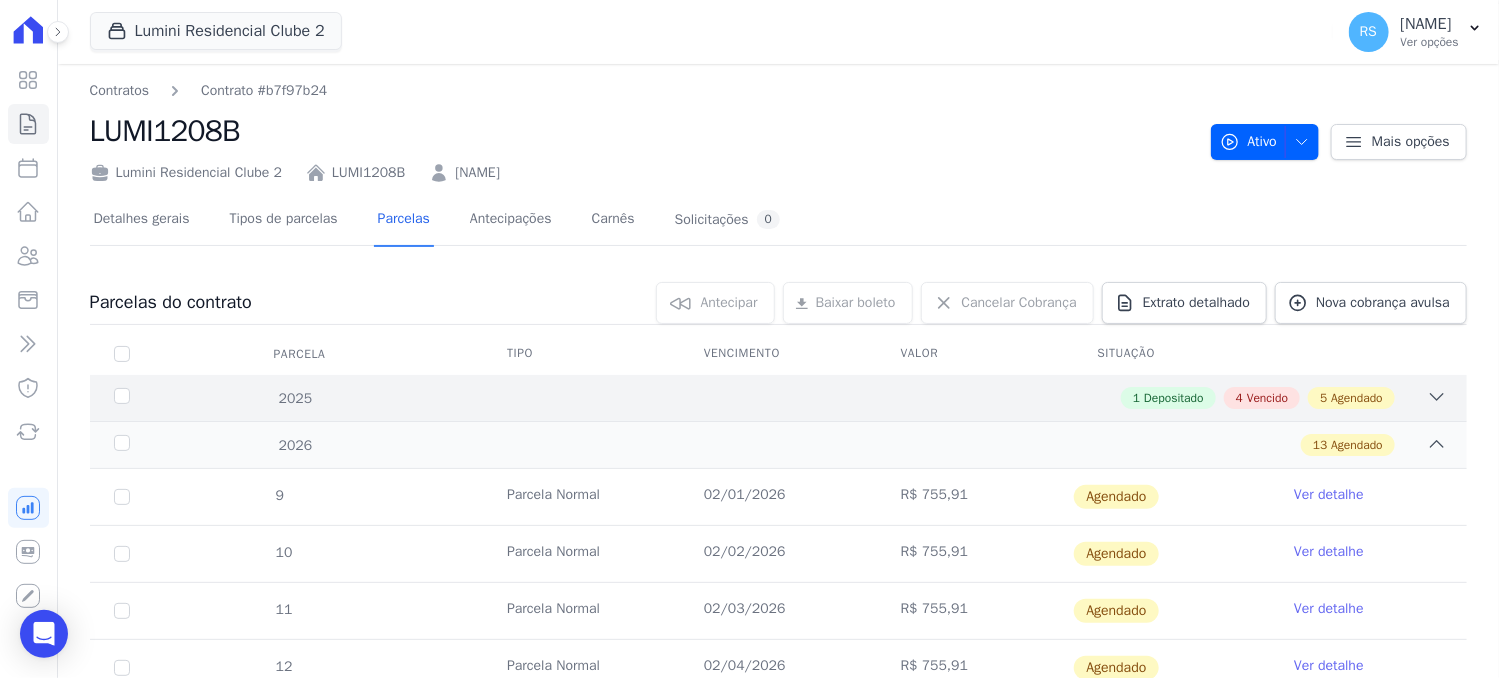 click 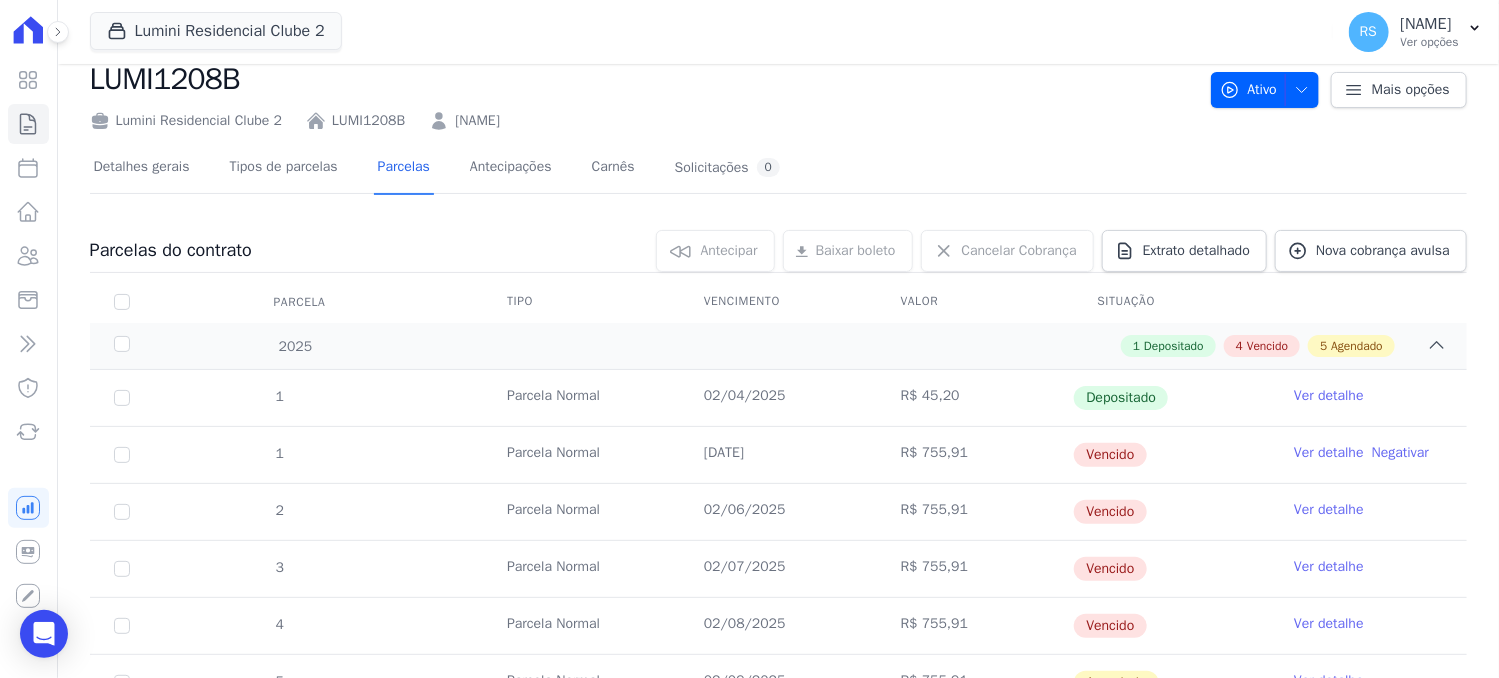 scroll, scrollTop: 0, scrollLeft: 0, axis: both 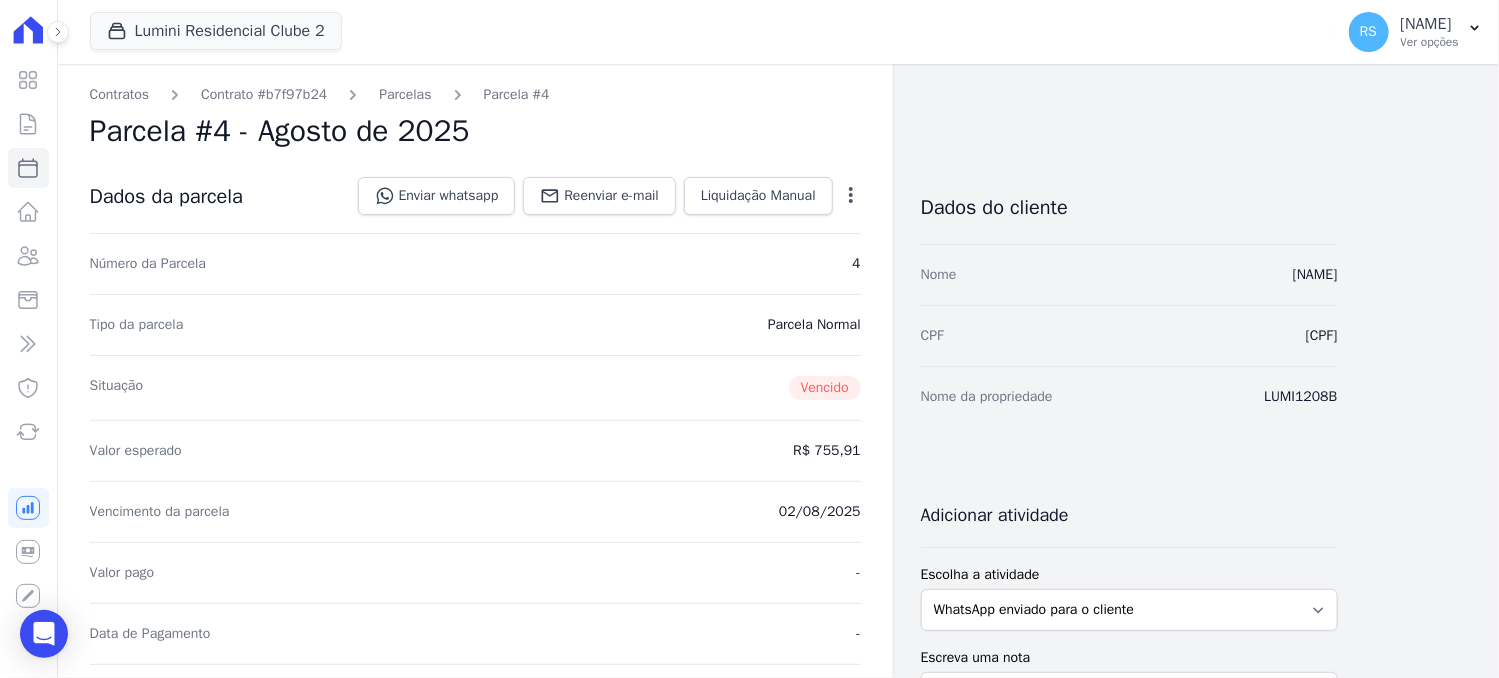 select 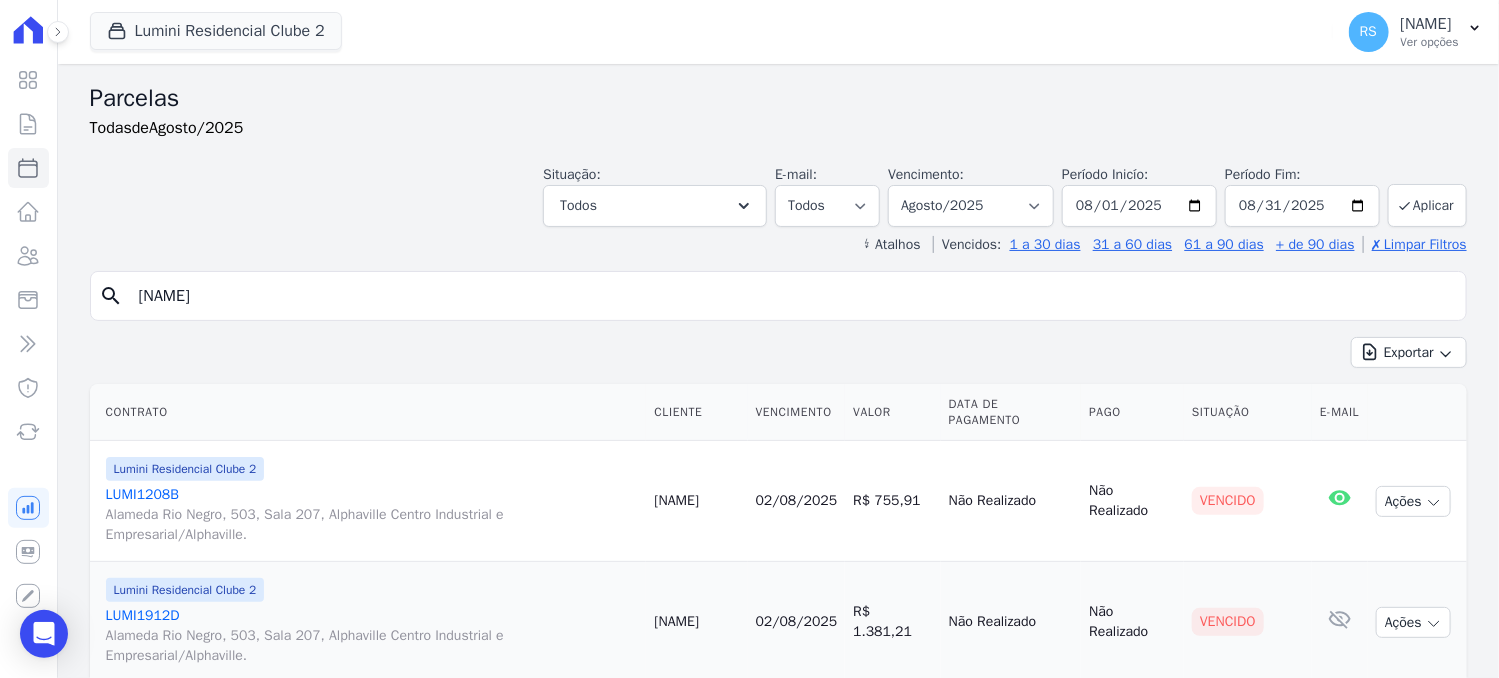 click on "[NAME]" at bounding box center [792, 296] 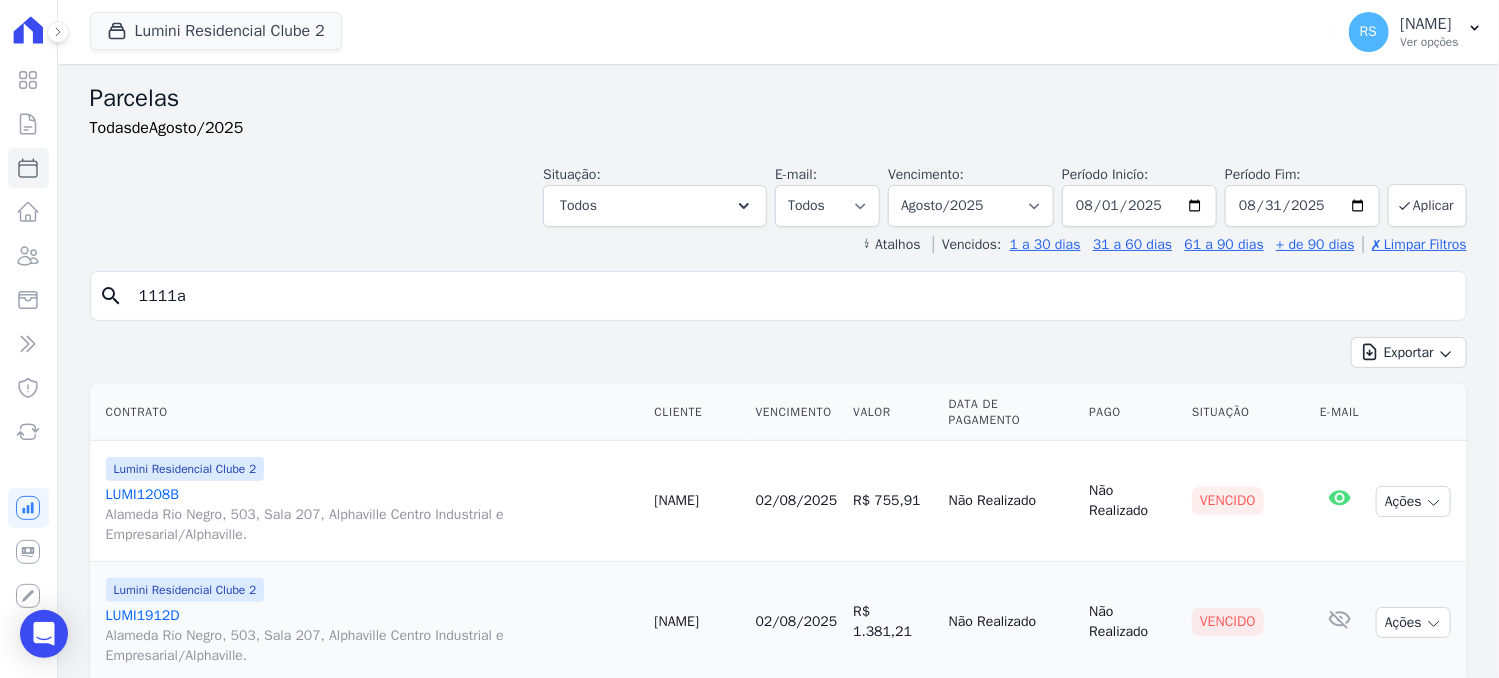 type on "1111a" 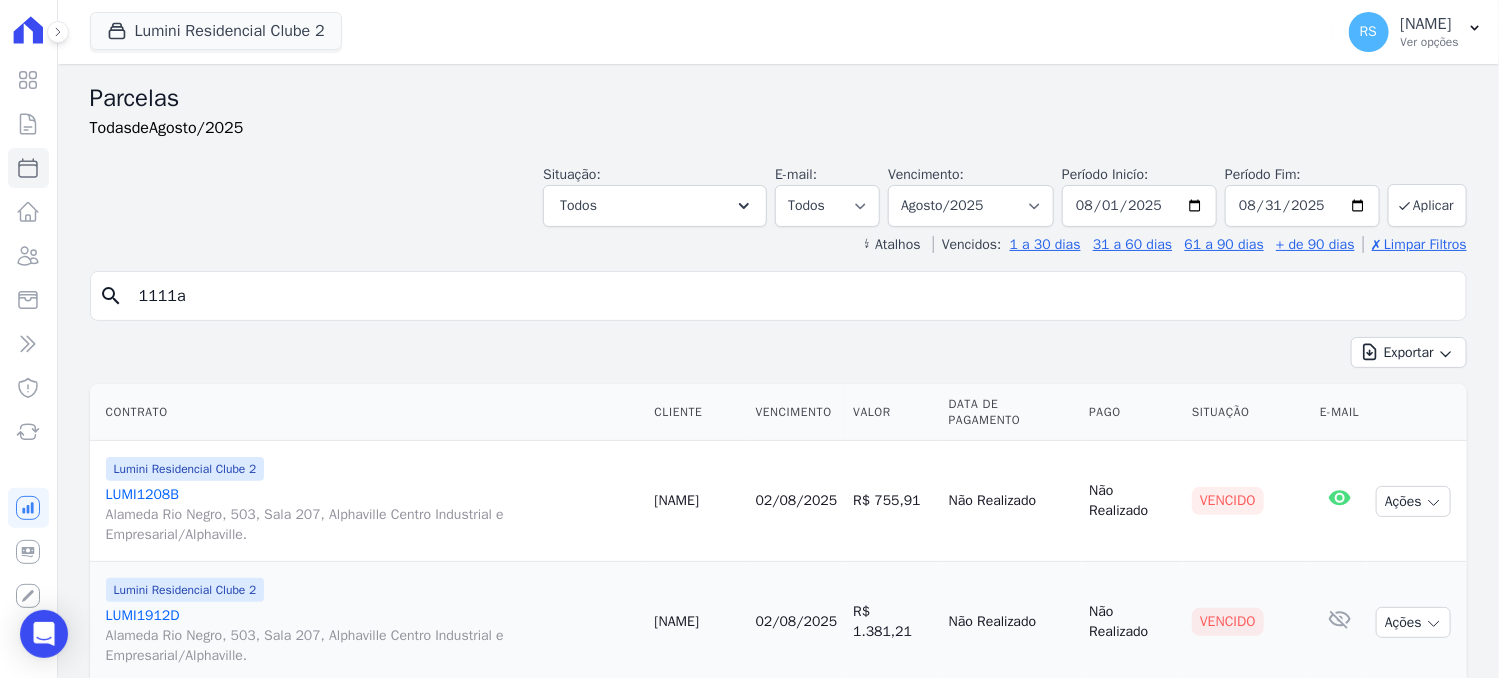select 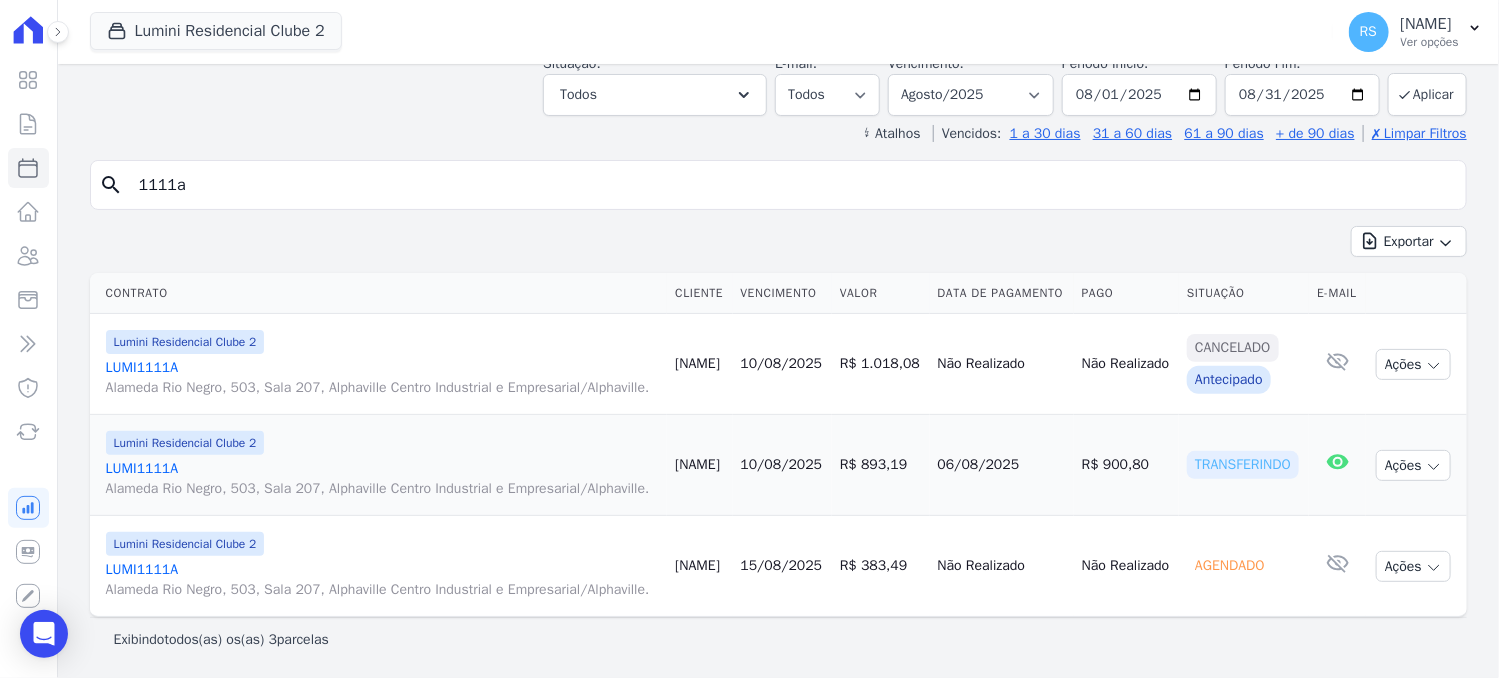 scroll, scrollTop: 186, scrollLeft: 0, axis: vertical 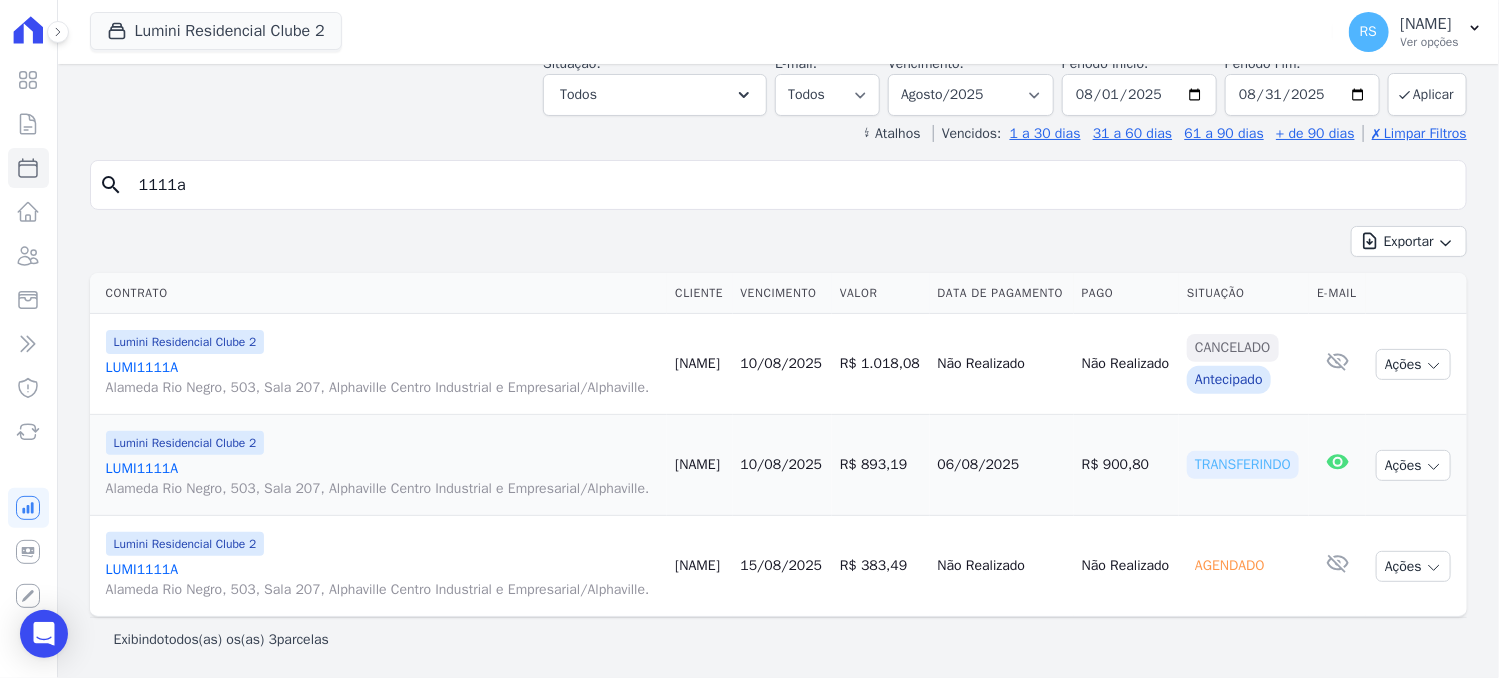 click on "LUMI1111A
Alameda Rio Negro, 503, Sala 207, Alphaville Centro Industrial e Empresarial/Alphaville." at bounding box center (383, 378) 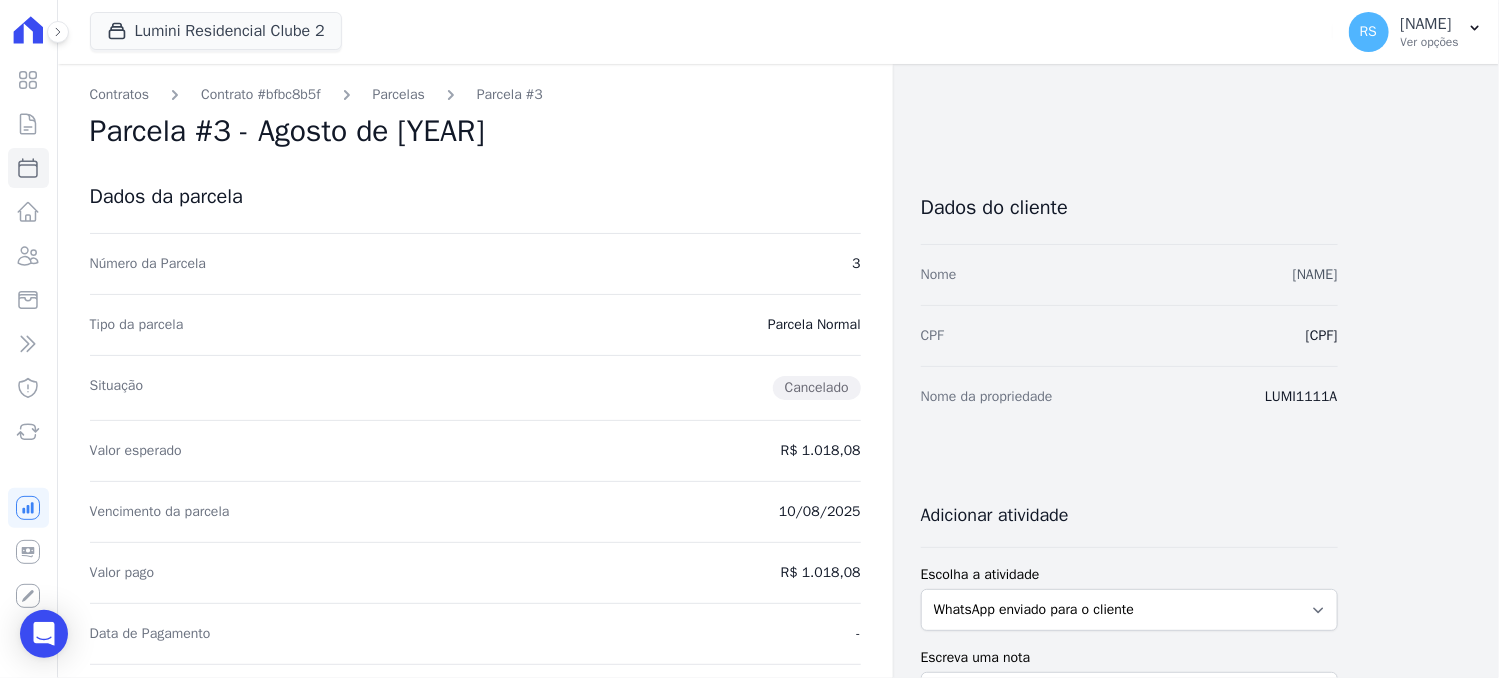 click on "[NAME]" at bounding box center [1315, 274] 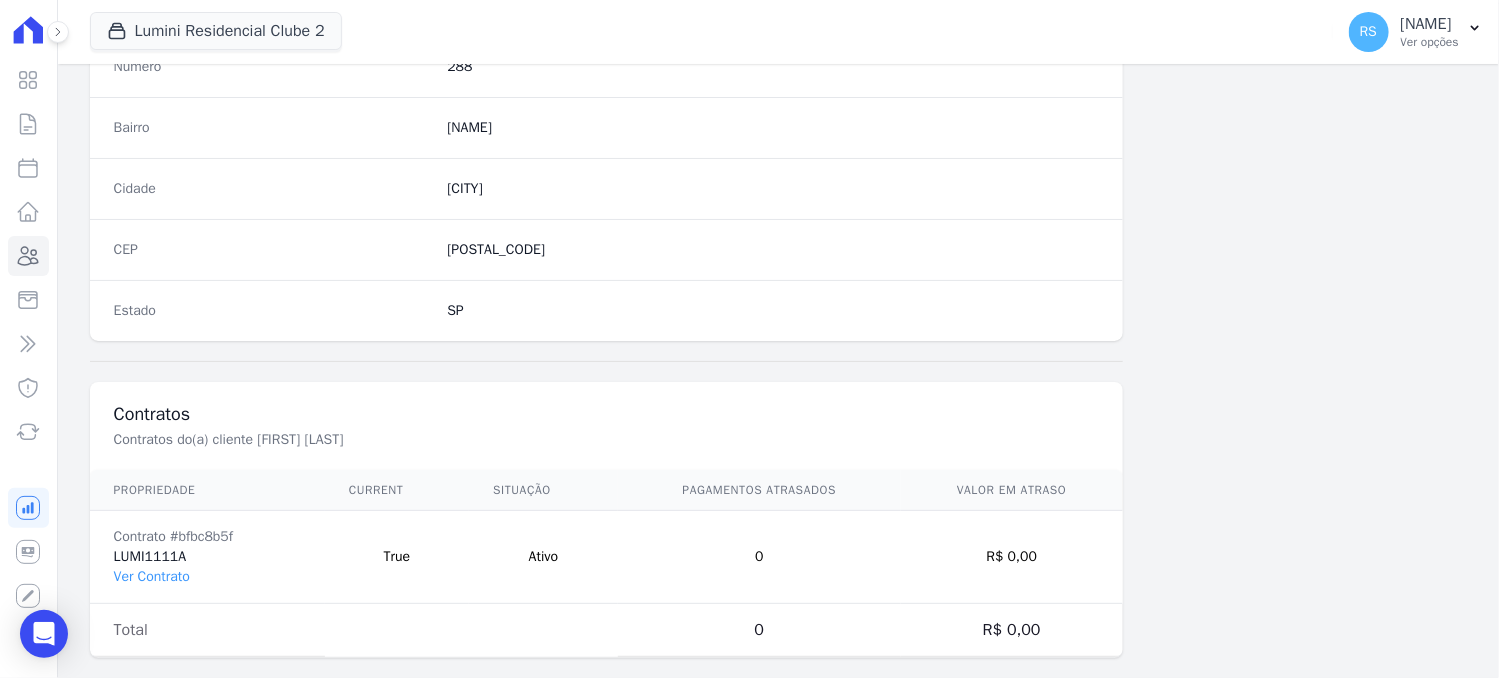 scroll, scrollTop: 1194, scrollLeft: 0, axis: vertical 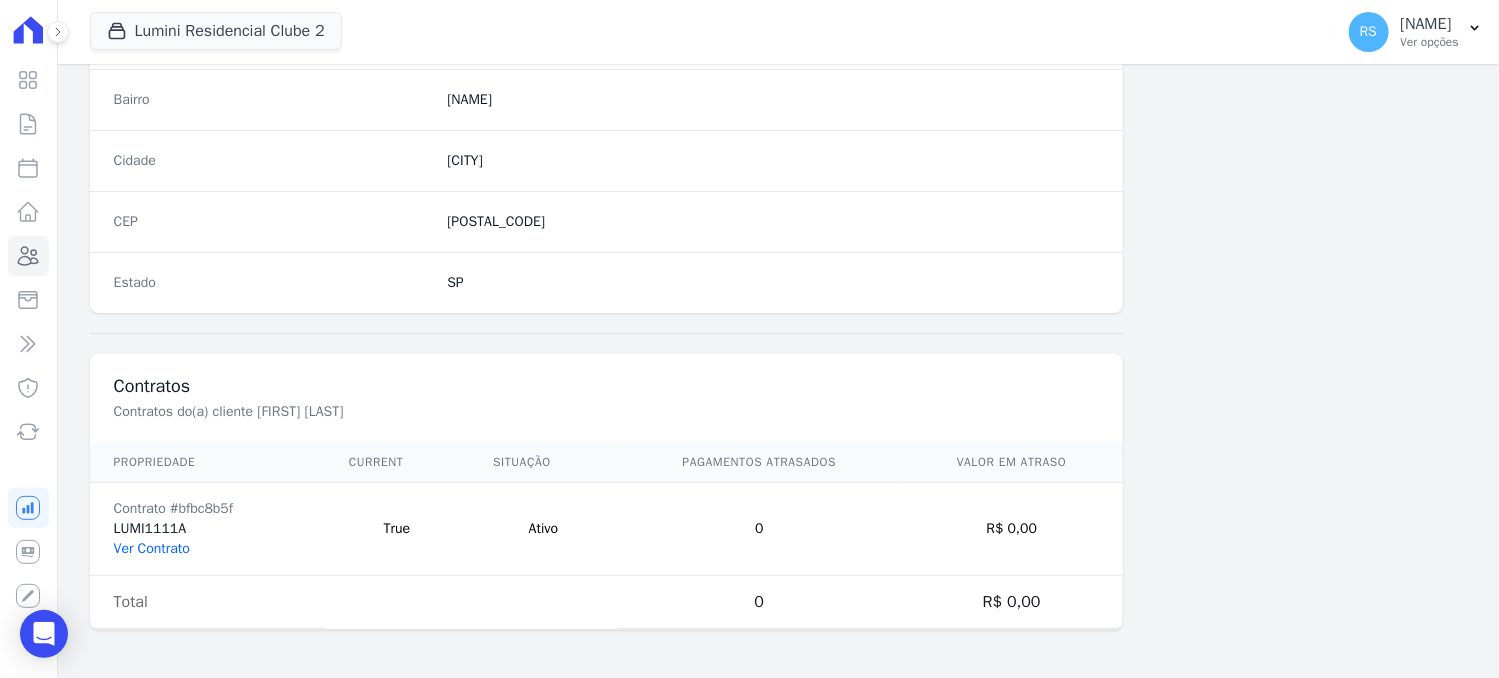 click on "Ver Contrato" at bounding box center (152, 548) 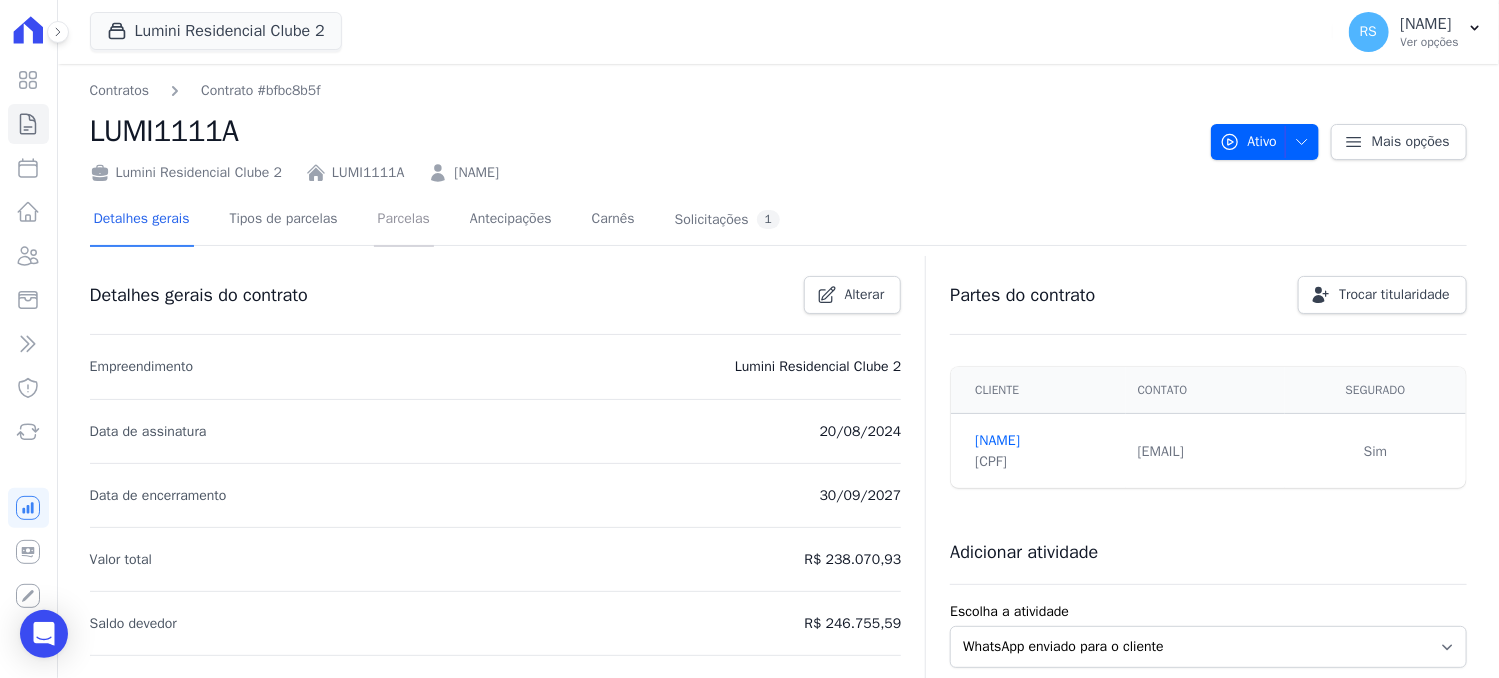 click on "Parcelas" at bounding box center (404, 220) 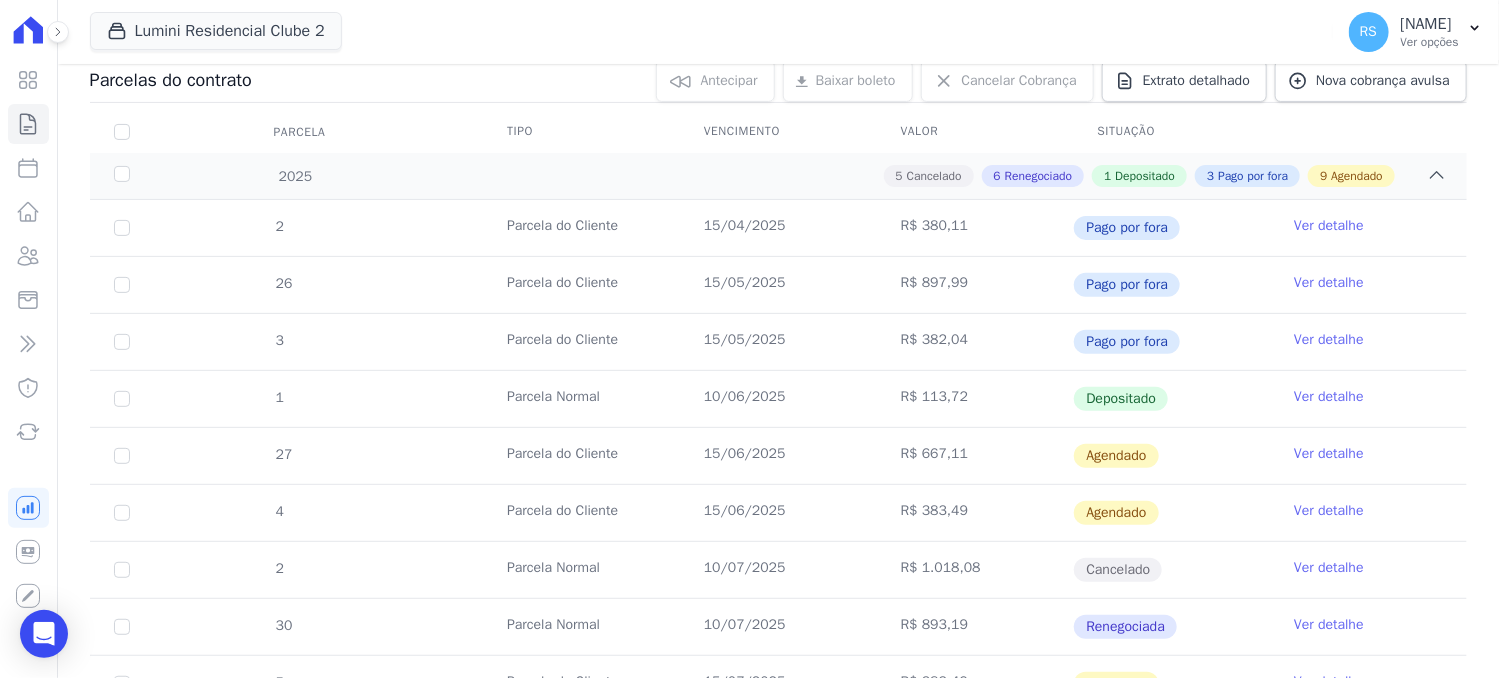 scroll, scrollTop: 0, scrollLeft: 0, axis: both 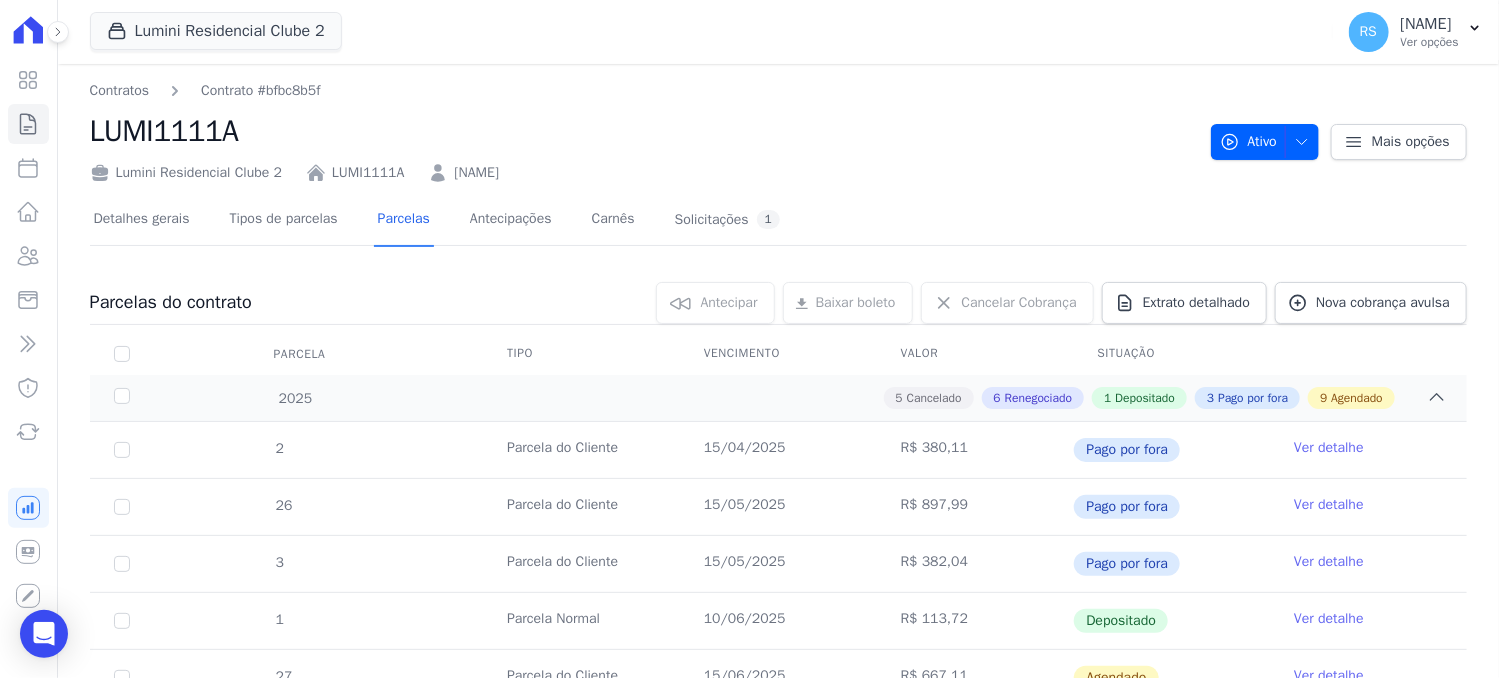 click on "LUMI1111A" at bounding box center (642, 131) 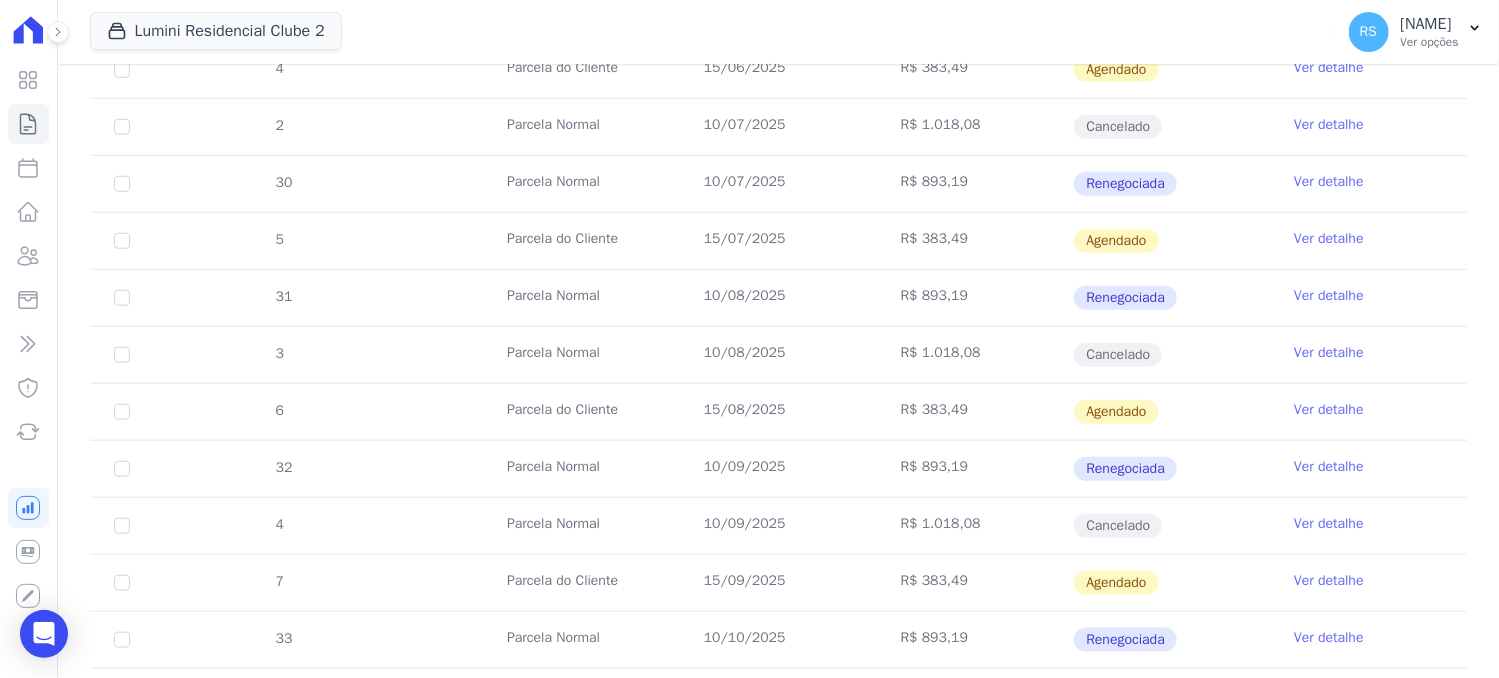scroll, scrollTop: 666, scrollLeft: 0, axis: vertical 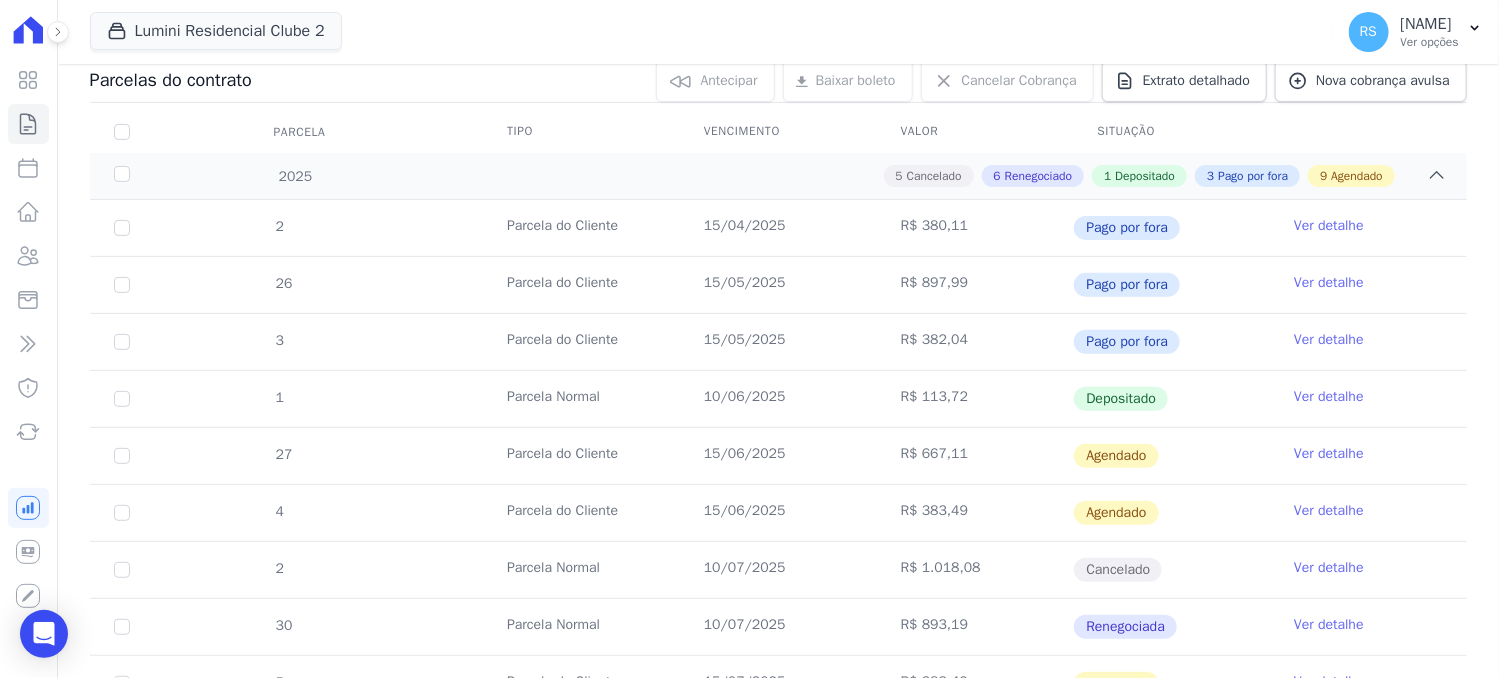 click on "Agendado" at bounding box center (1116, 456) 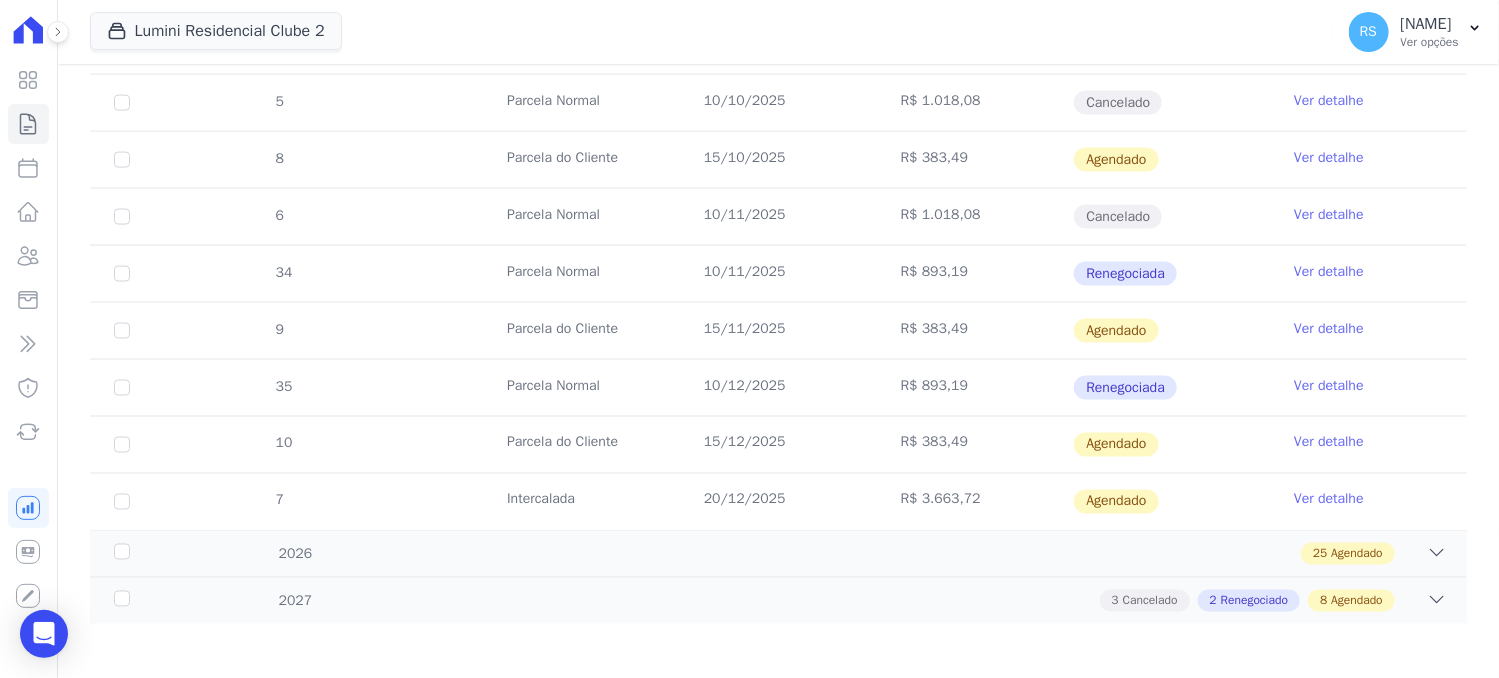 scroll, scrollTop: 1264, scrollLeft: 0, axis: vertical 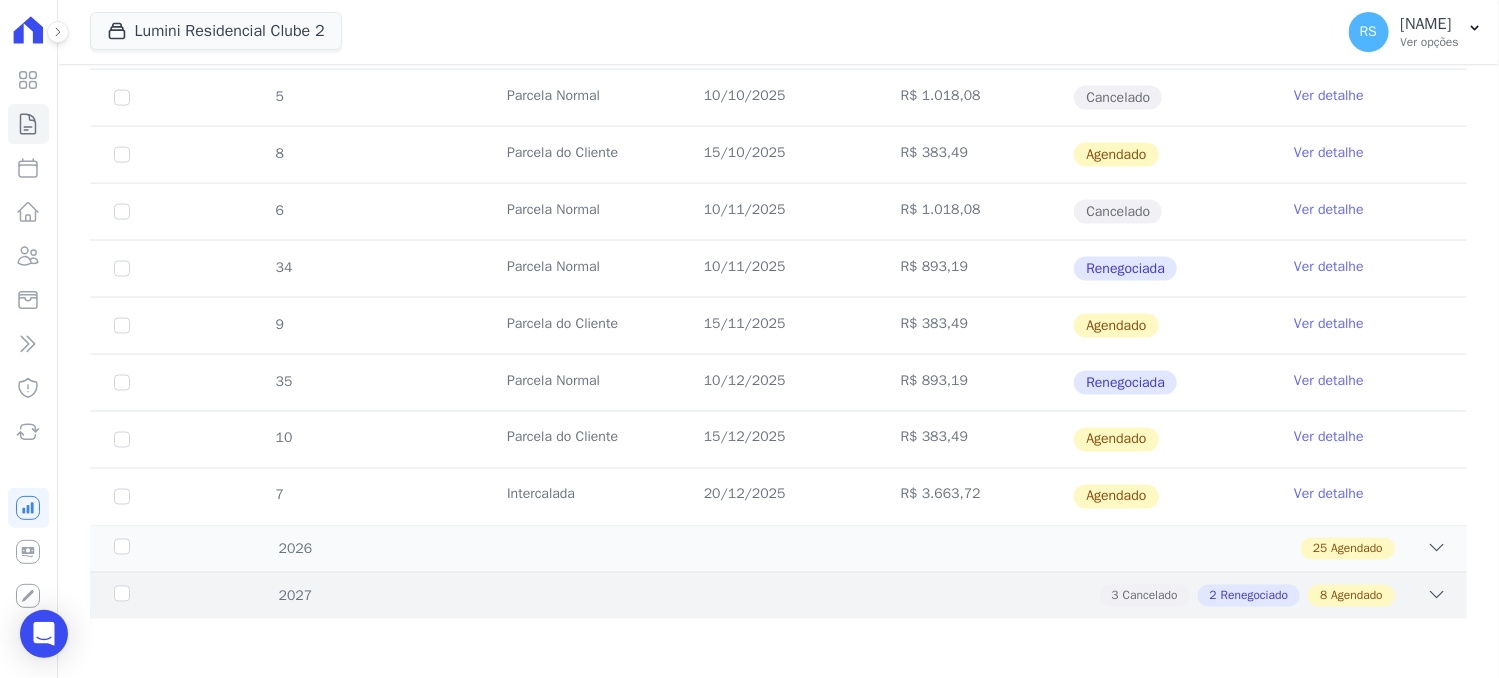 click on "Agendado" at bounding box center (1357, 596) 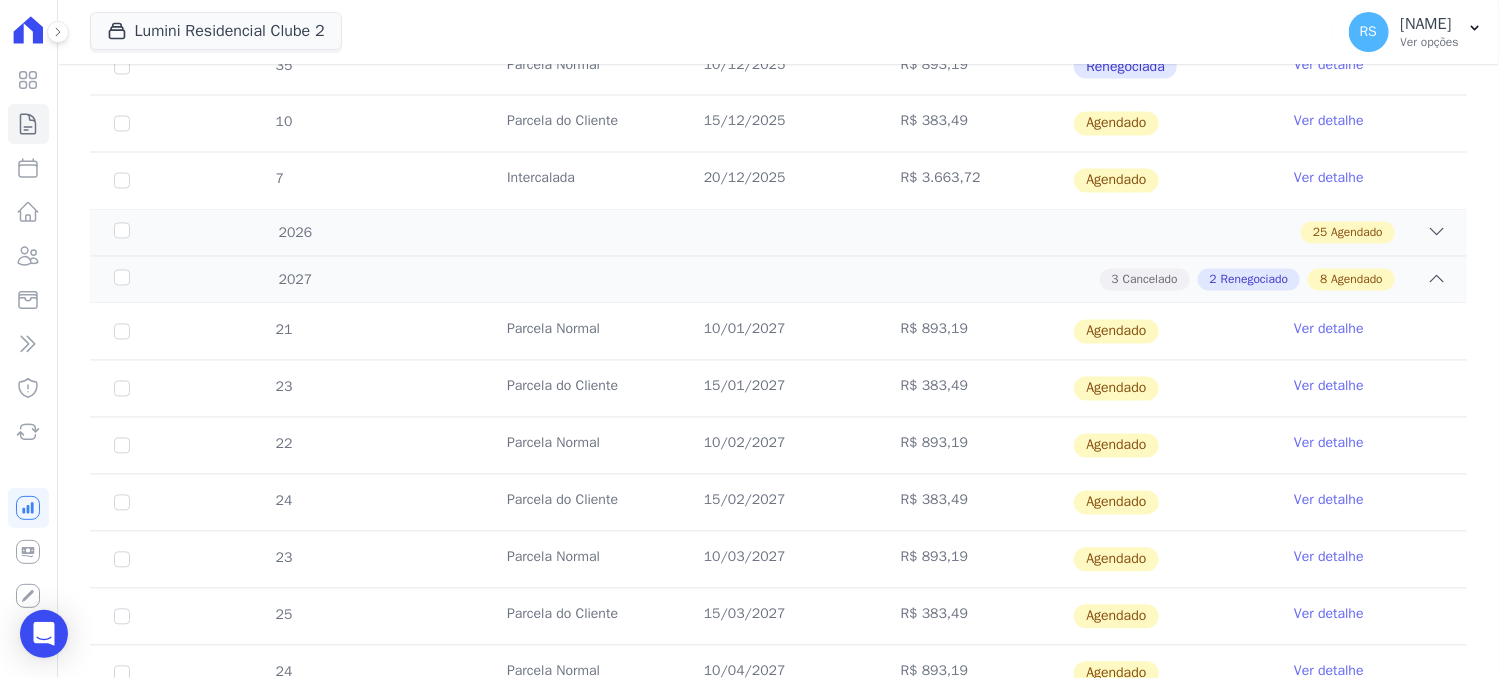 scroll, scrollTop: 2006, scrollLeft: 0, axis: vertical 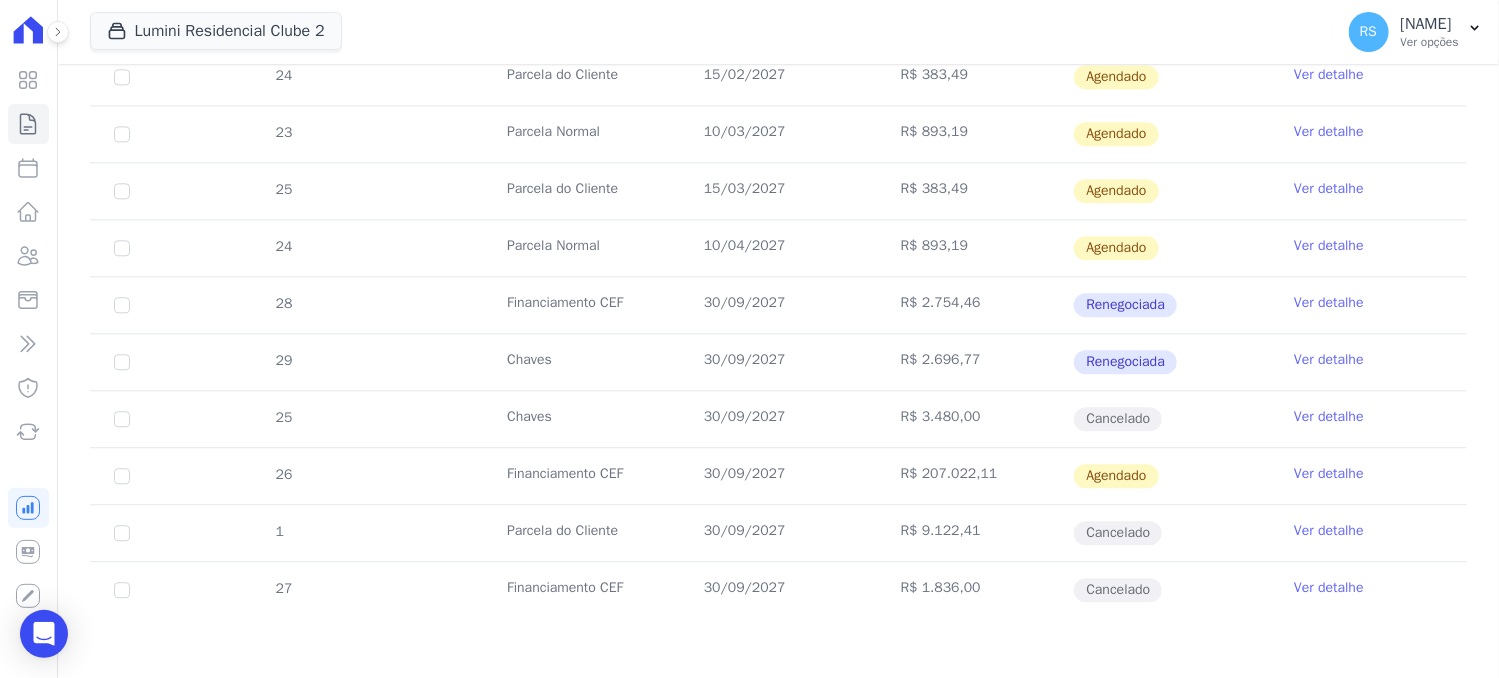 click on "R$ 893,19" at bounding box center (975, 248) 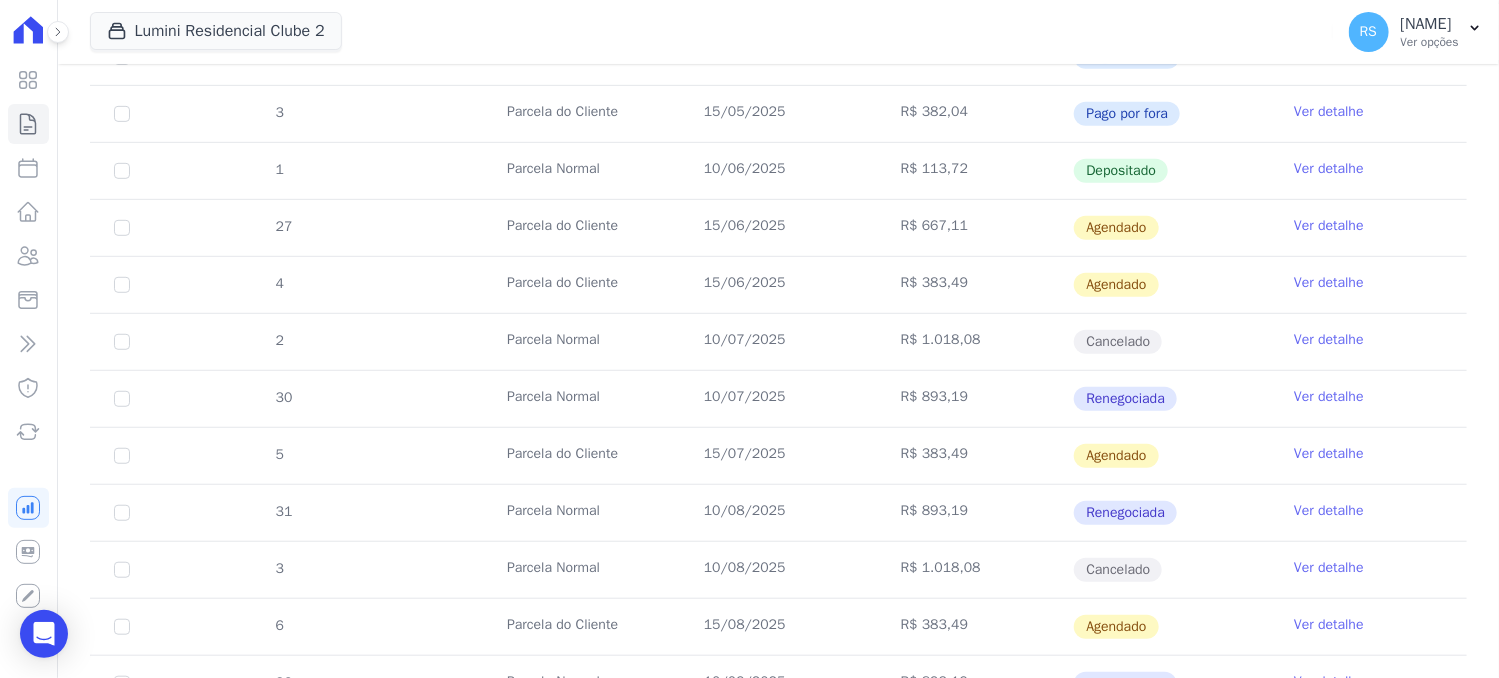scroll, scrollTop: 673, scrollLeft: 0, axis: vertical 